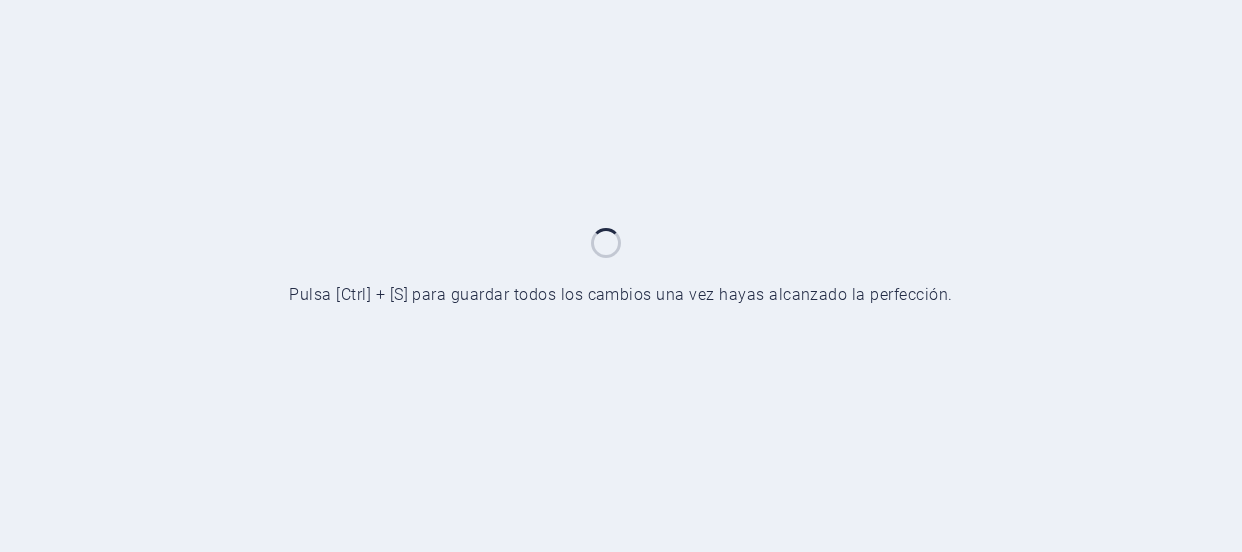 scroll, scrollTop: 0, scrollLeft: 0, axis: both 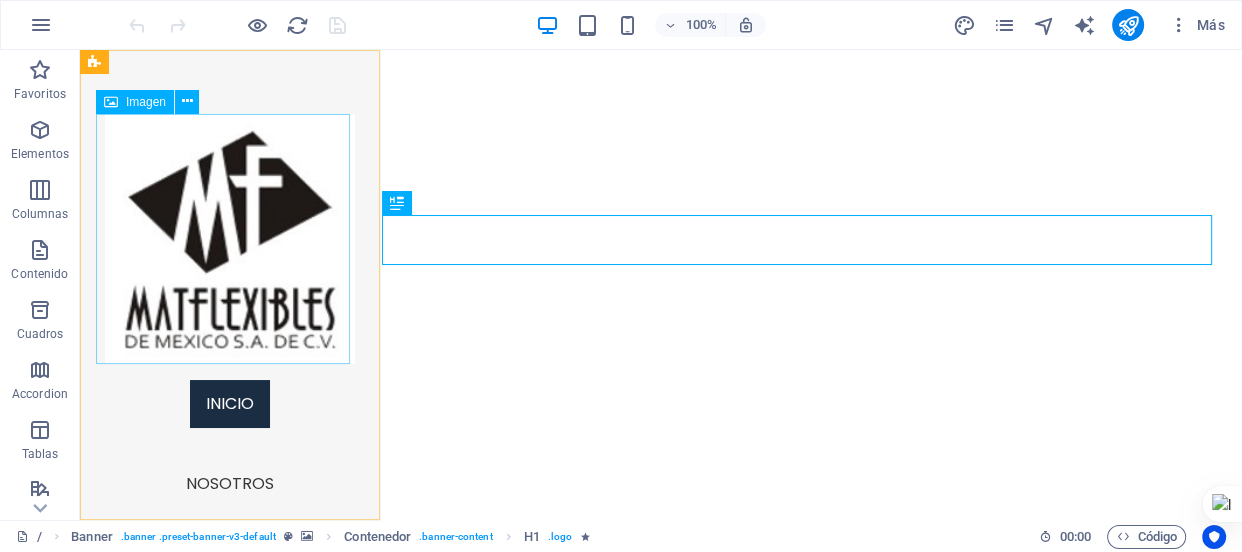 click at bounding box center [230, 239] 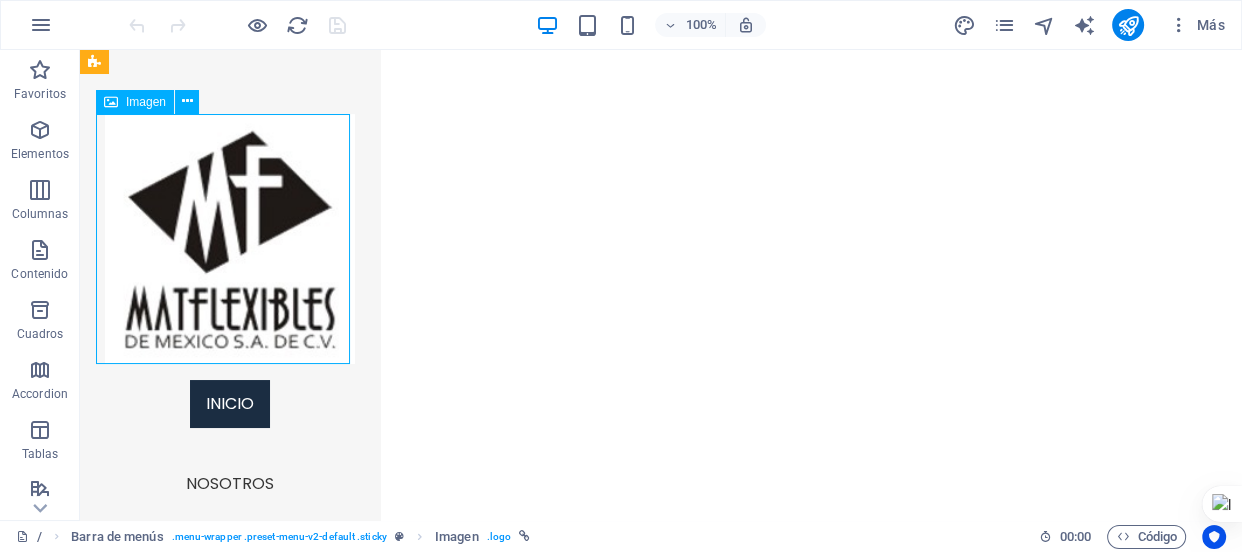 click at bounding box center [230, 239] 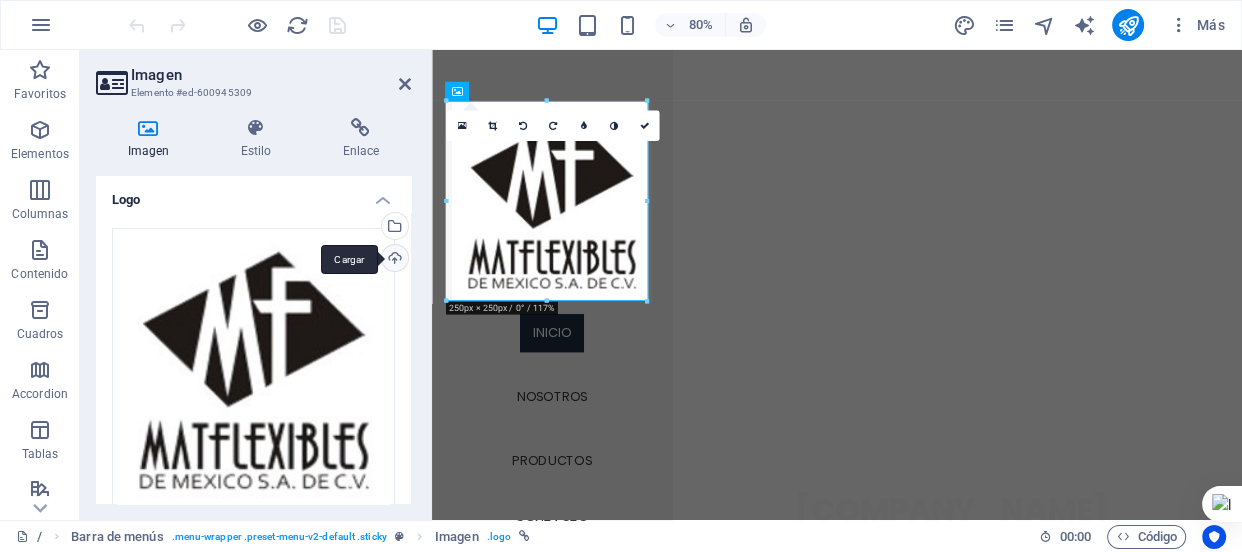 click on "Cargar" at bounding box center [393, 260] 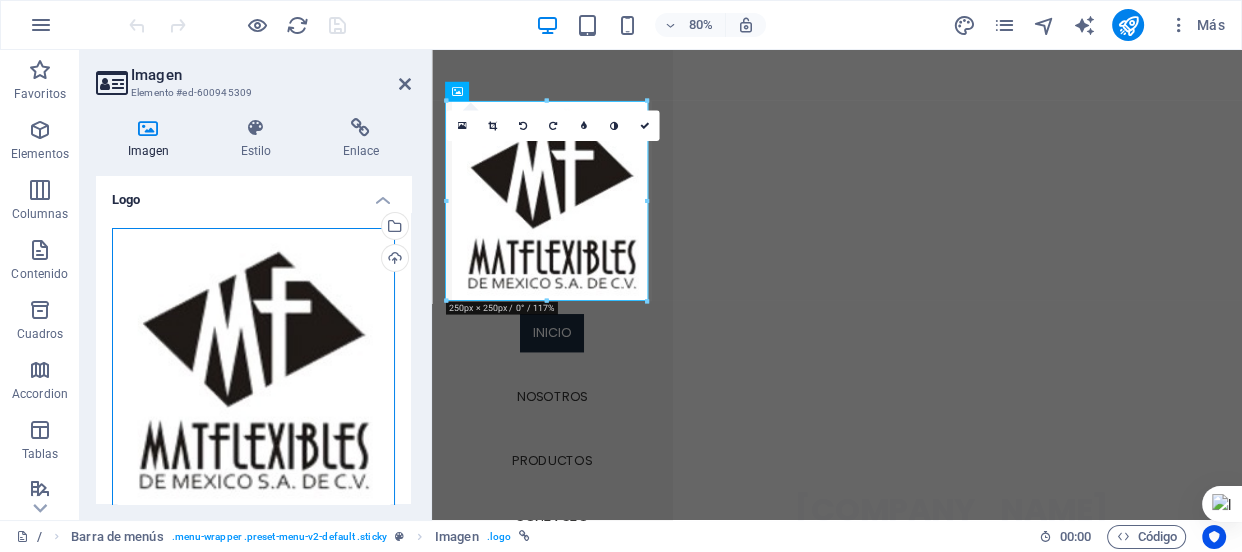 click on "Arrastra archivos aquí, haz clic para escoger archivos o  selecciona archivos de Archivos o de nuestra galería gratuita de fotos y vídeos" at bounding box center (253, 369) 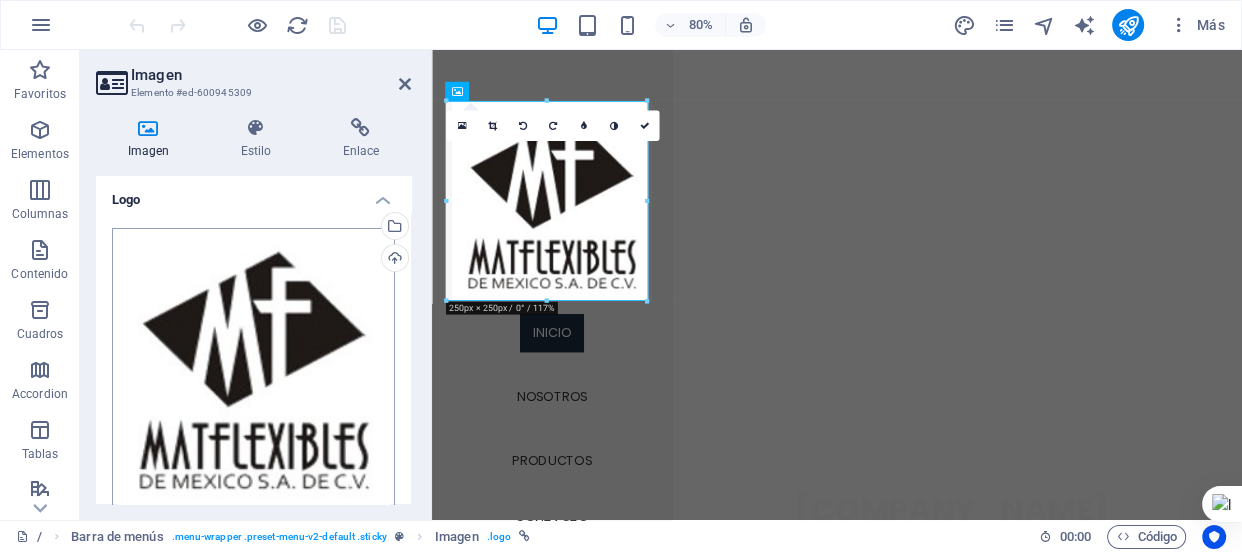 click on "CMS - [DOMAIN] / (es) Favoritos Elementos Columnas Contenido Cuadros Accordion Tablas Prestaciones Imágenes Control deslizante Encabezado Pie de página Formularios Marketing Colecciones Imagen Elemento #ed-600945309 Imagen Estilo Enlace Logo Arrastra archivos aquí, haz clic para escoger archivos o  selecciona archivos de Archivos o de nuestra galería gratuita de fotos y vídeos Selecciona archivos del administrador de archivos, de la galería de fotos o carga archivo(s) Cargar Ancho 250 Predeterminado automático px rem % em vh vw Ajustar imagen Ajustar imagen automáticamente a un ancho y alto fijo Altura Predeterminado automático px Alineación Lazyload La carga de imágenes tras la carga de la página mejora la velocidad de la página. Receptivo Automáticamente cargar tamaños optimizados de smartphone e imagen retina. Lightbox Usar como cabecera Optimizado Posición Dirección Personalizado X offset 50 px rem % vh %" at bounding box center [621, 276] 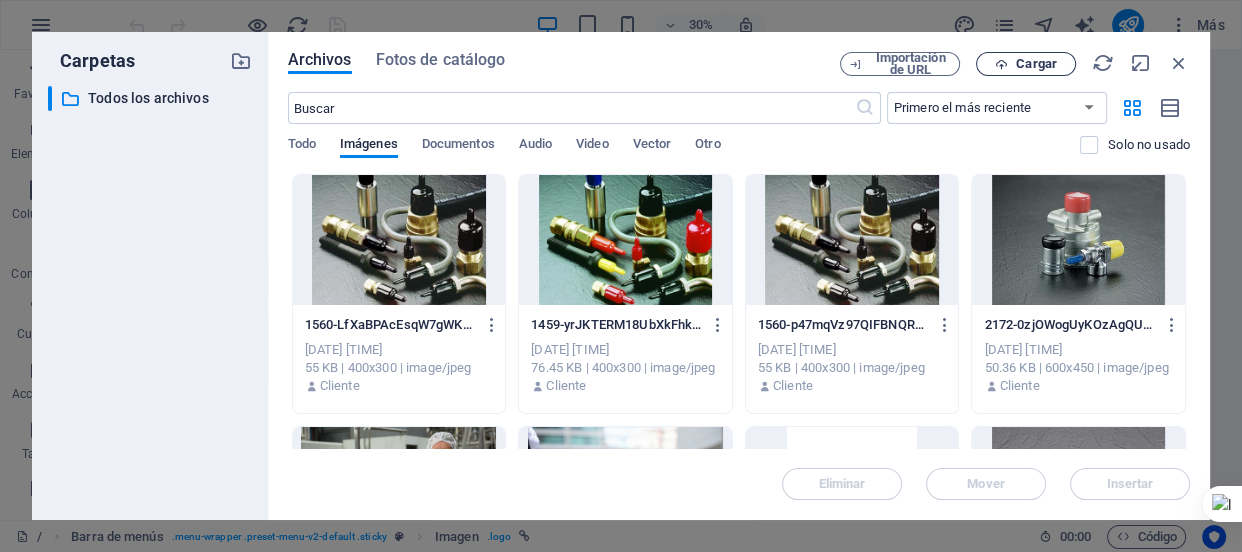 click on "Cargar" at bounding box center [1036, 64] 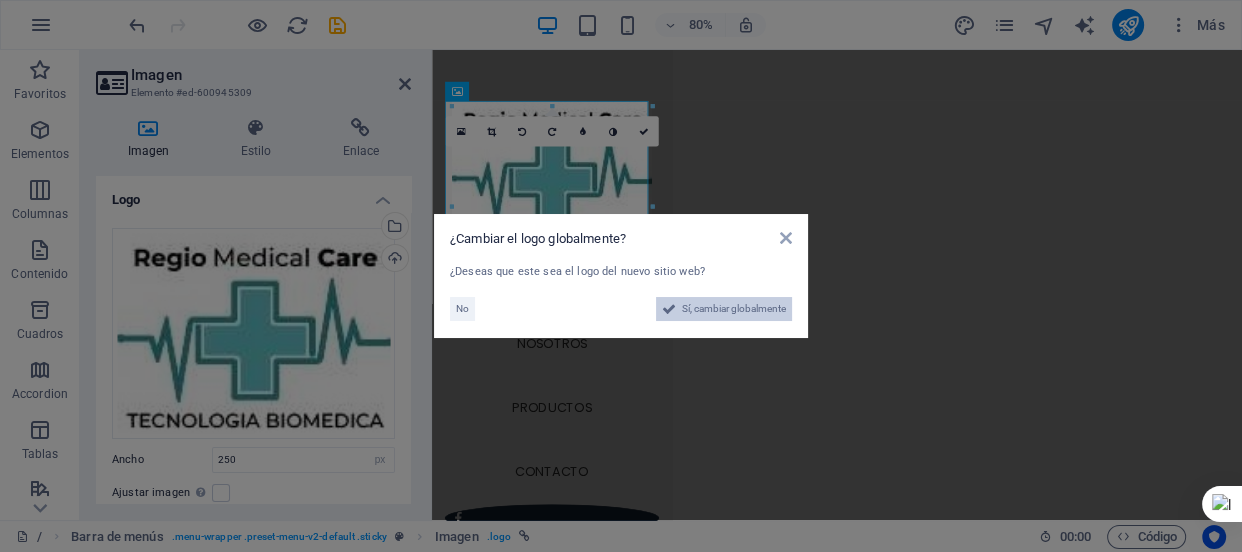 click on "Sí, cambiar globalmente" at bounding box center [734, 309] 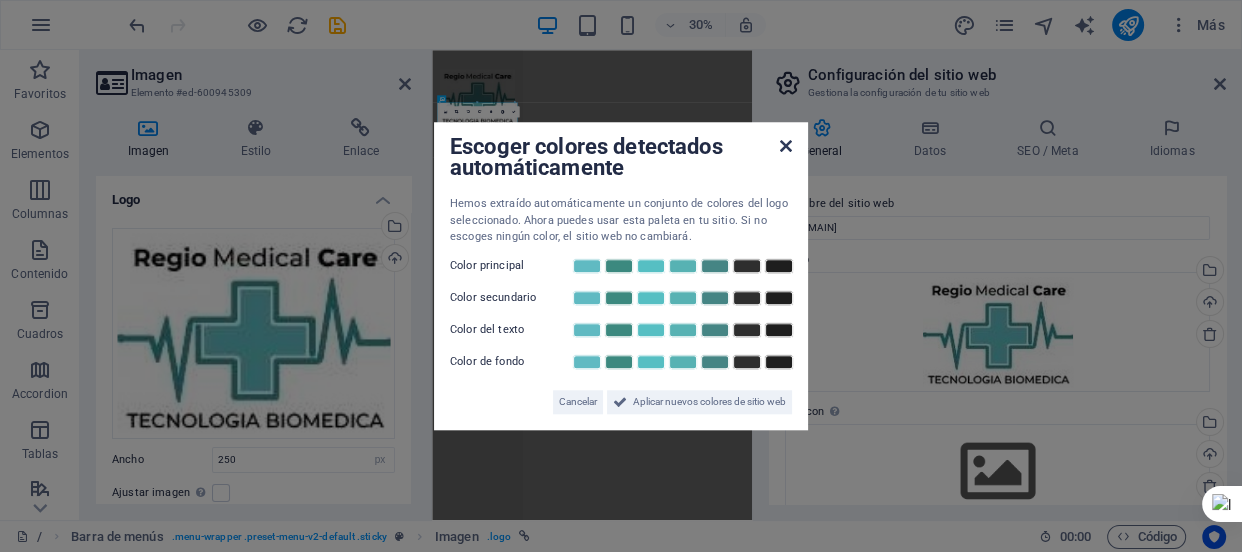 click at bounding box center [786, 146] 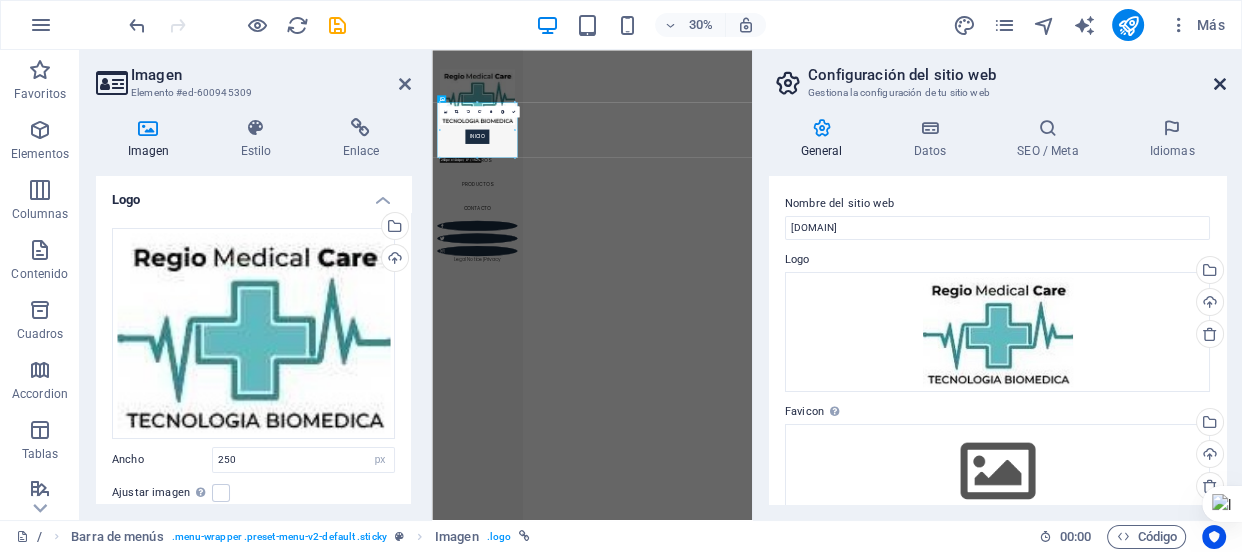 click at bounding box center (1220, 84) 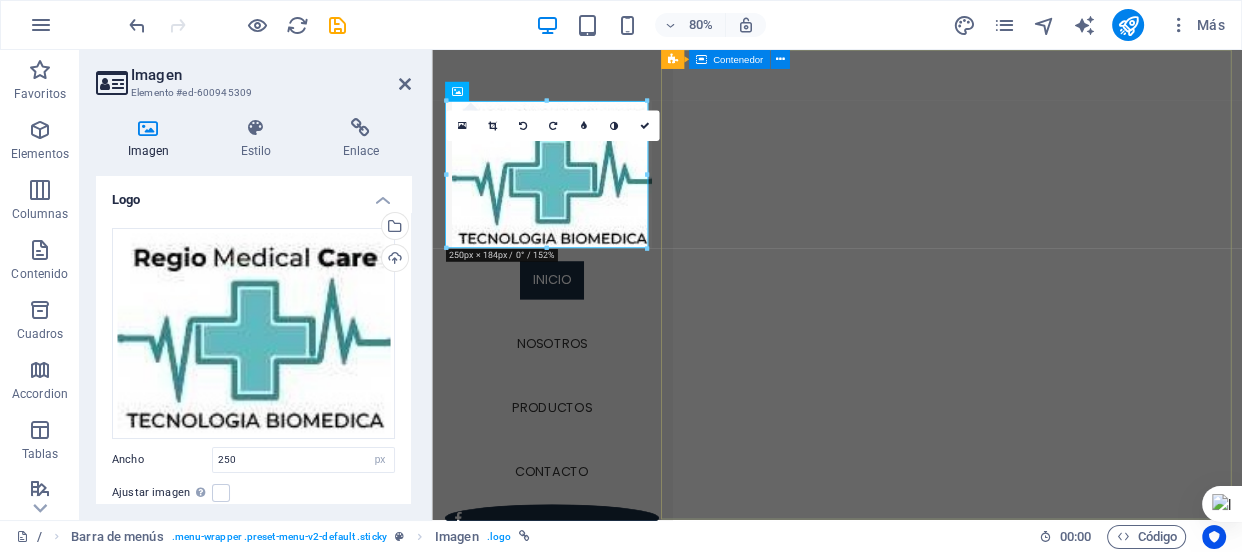 click on "Metal Flexibles de México, S.A. de C.V. Tu industria, sellada con calidad. Conócenos" at bounding box center [1081, 1765] 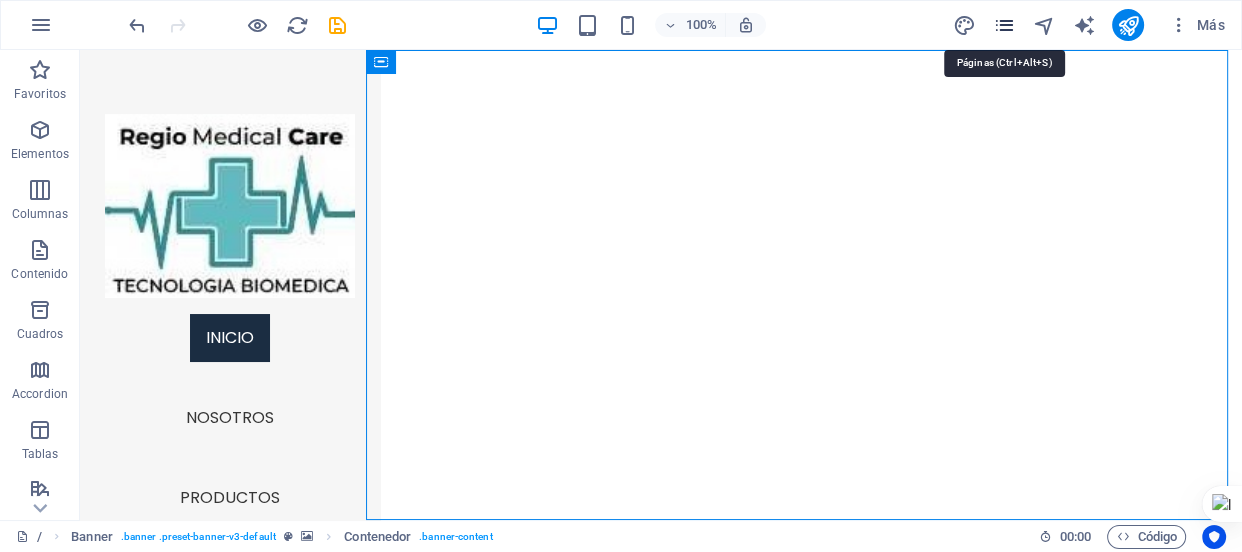 click at bounding box center [1004, 25] 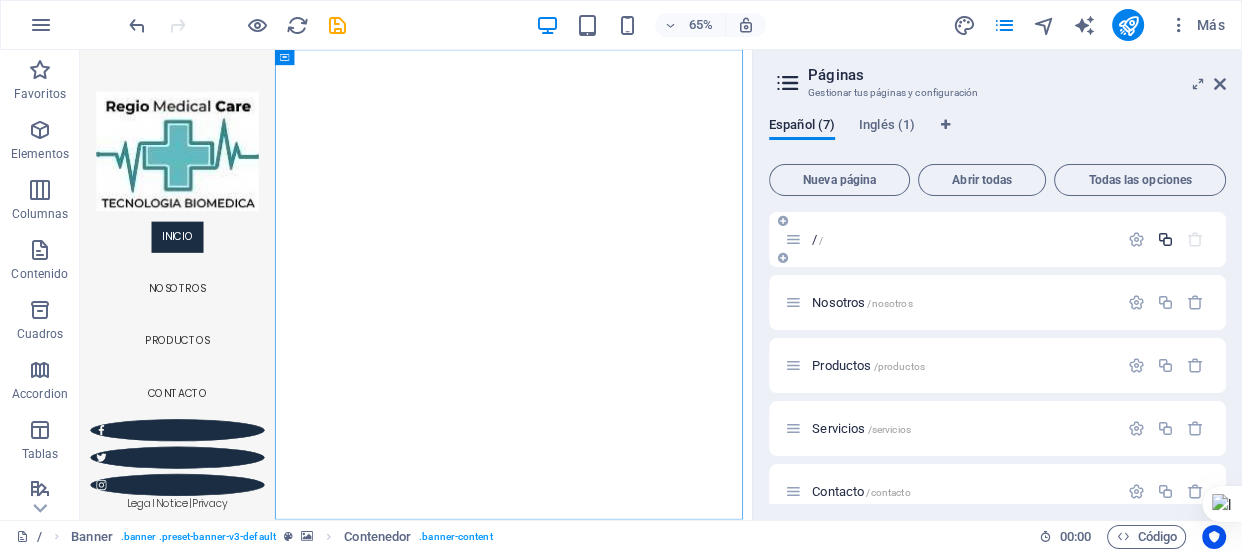 click at bounding box center (1165, 239) 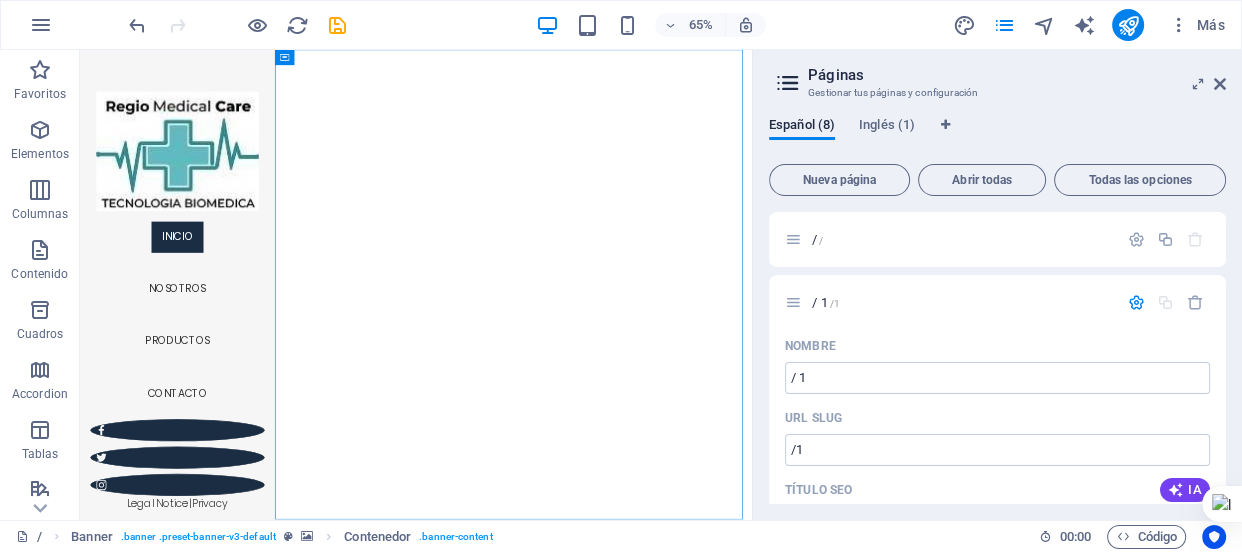 click on "Español (8) Inglés (1) Nueva página Abrir todas Todas las opciones / / / 1 /1 Nombre / 1 ​ URL SLUG /1 ​ Título SEO IA / 1 ​ 23 / 580 Px Descripción SEO IA ​ 145 / 990 Px Palabras clave SEO IA ​ Configuración Menú Noindex Vista previa Móvil Escritorio www.[DOMAIN] 1 / 1 [DOMAIN] Etiquetas meta ​ Vista previa de imagen (Open Graph) Arrastra archivos aquí, haz clic para escoger archivos o selecciona alguno de tus archivos o consulta el catálogo gratuito de fotos y vídeos Más opciones Nosotros /nosotros Productos /productos Servicios /servicios Contacto /contacto Legal Notice /legal-notice Privacy /privacy" at bounding box center [997, 311] 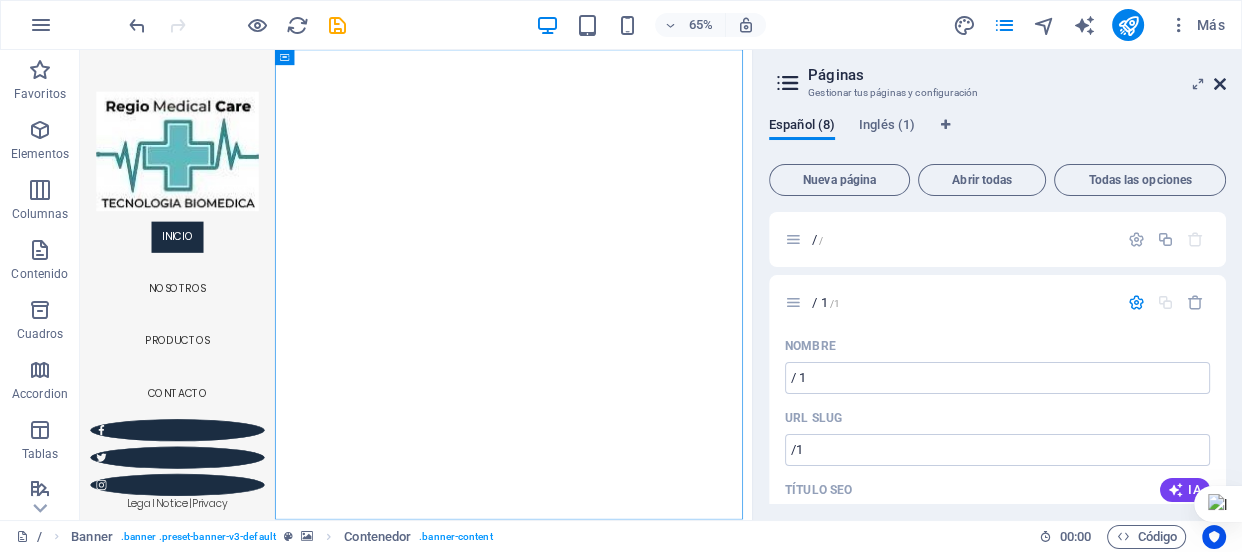 click at bounding box center (1220, 84) 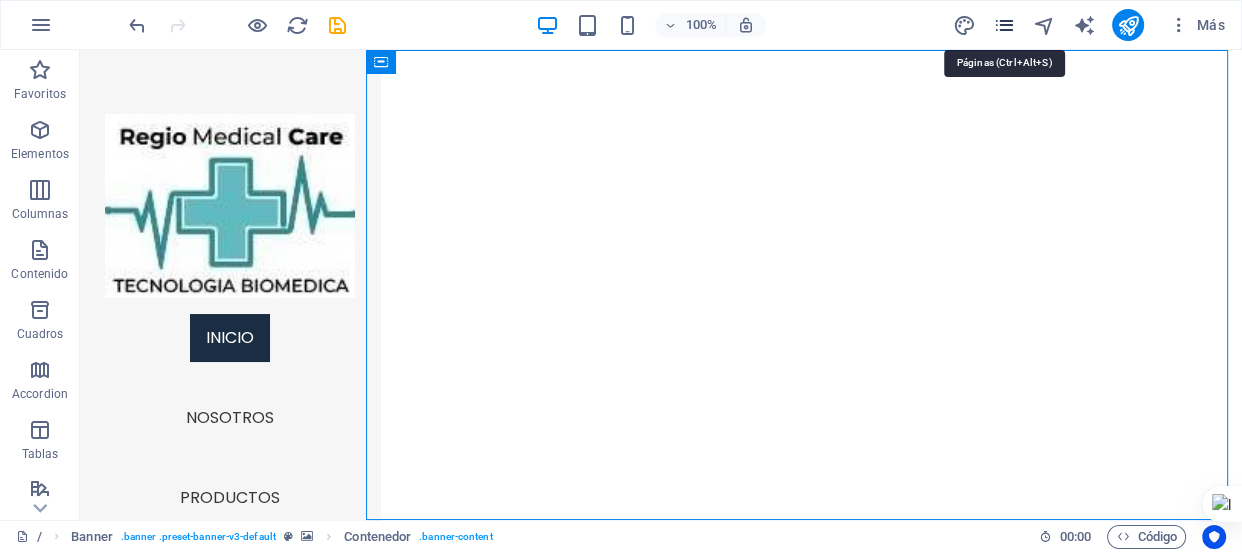 click at bounding box center (1004, 25) 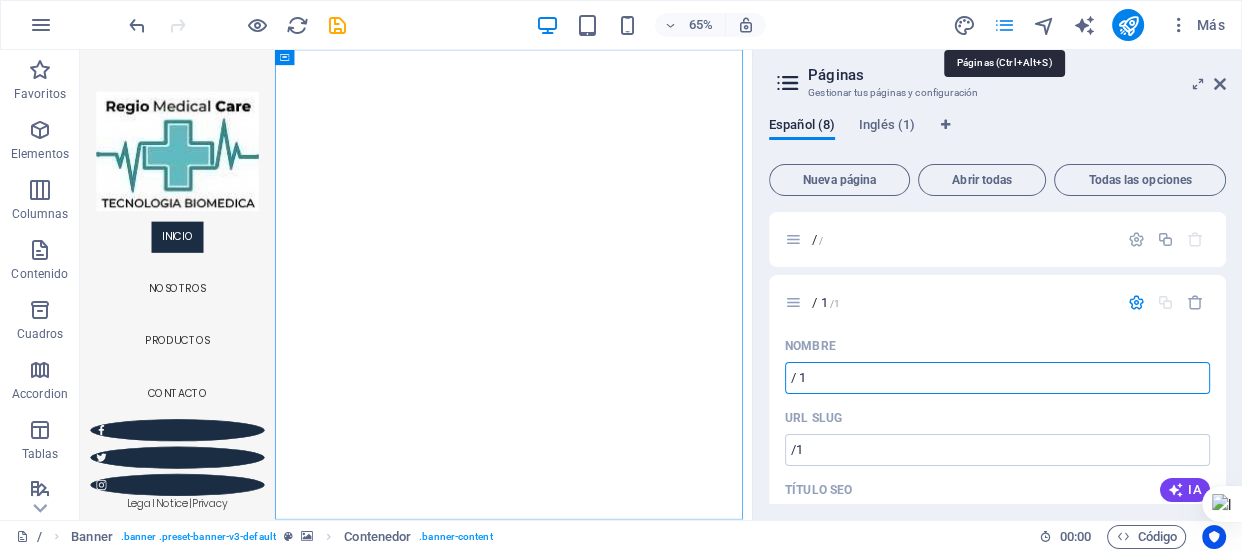click at bounding box center (1004, 25) 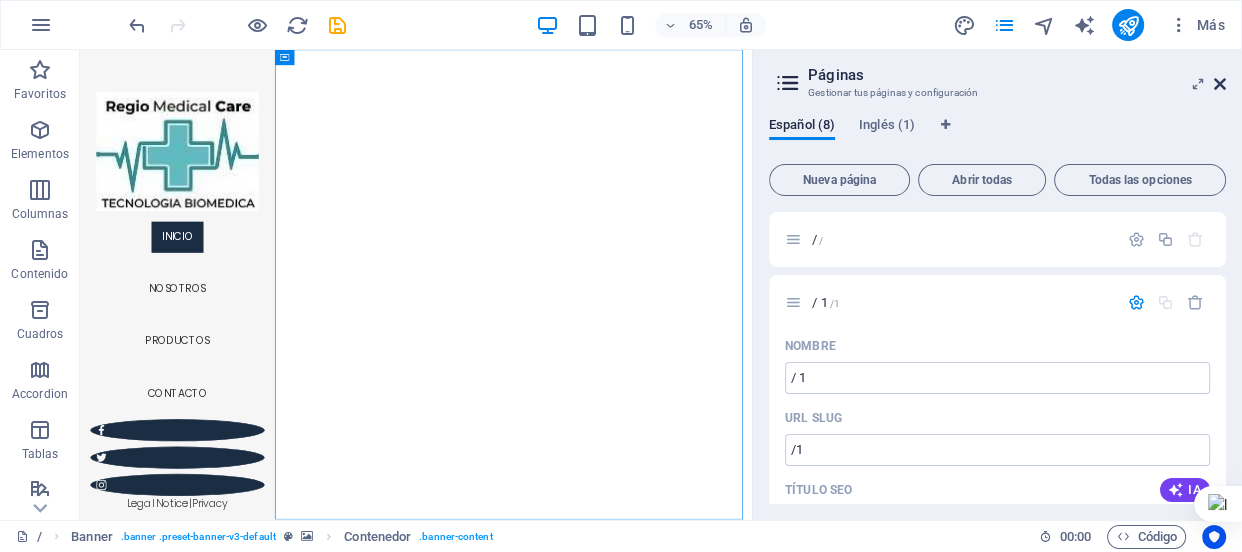 drag, startPoint x: 1222, startPoint y: 81, endPoint x: 1075, endPoint y: 38, distance: 153.16005 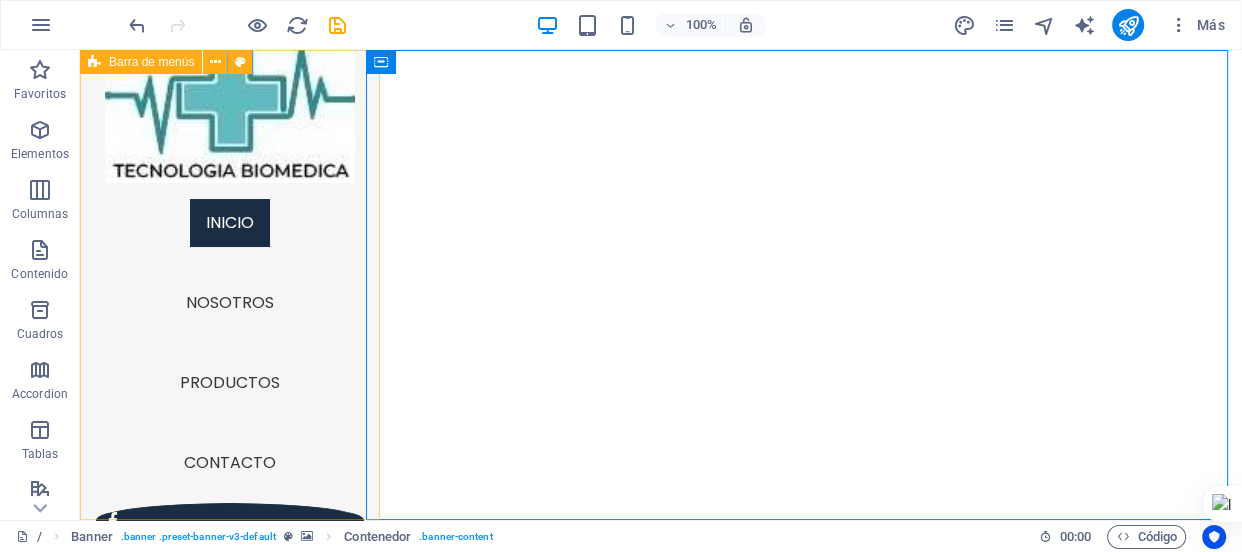 scroll, scrollTop: 137, scrollLeft: 0, axis: vertical 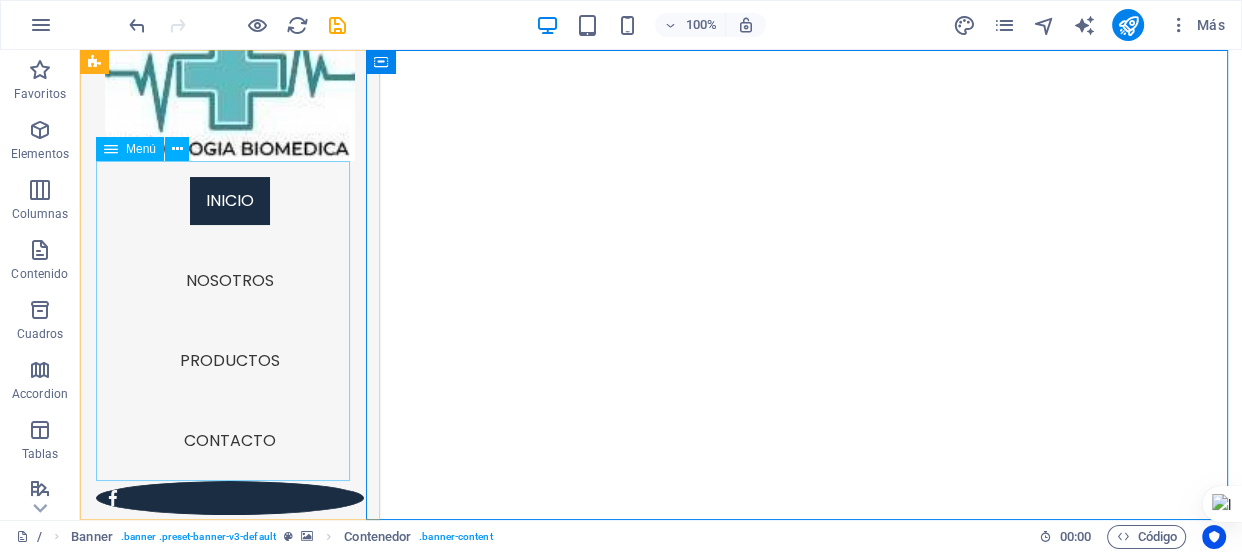 click on "Inicio Nosotros Productos Contacto" at bounding box center (230, 321) 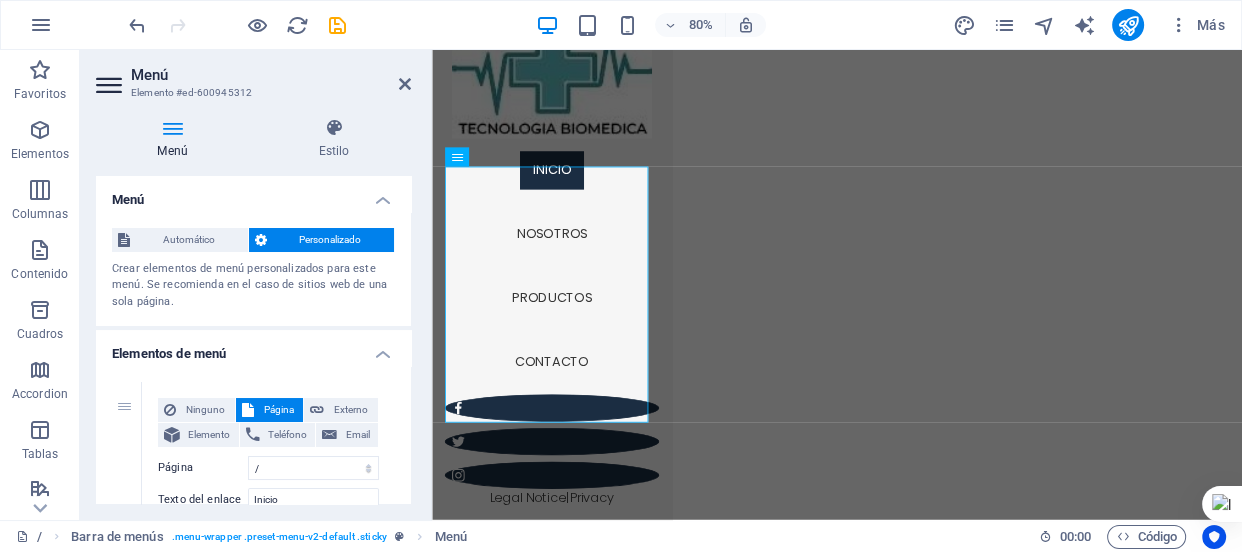 scroll, scrollTop: 102, scrollLeft: 0, axis: vertical 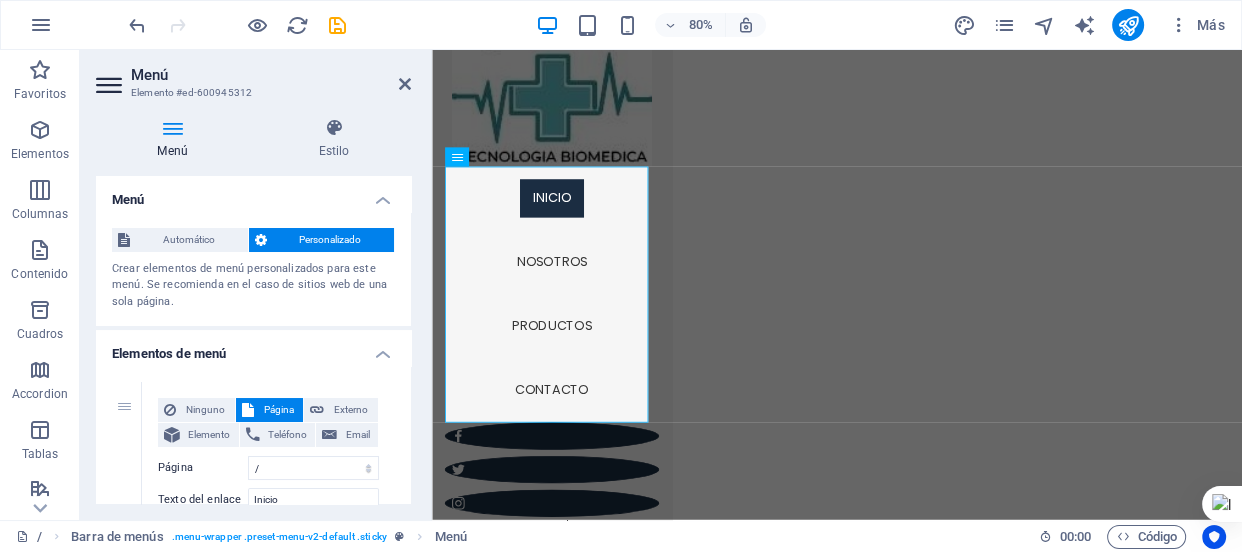 drag, startPoint x: 407, startPoint y: 213, endPoint x: 411, endPoint y: 251, distance: 38.209946 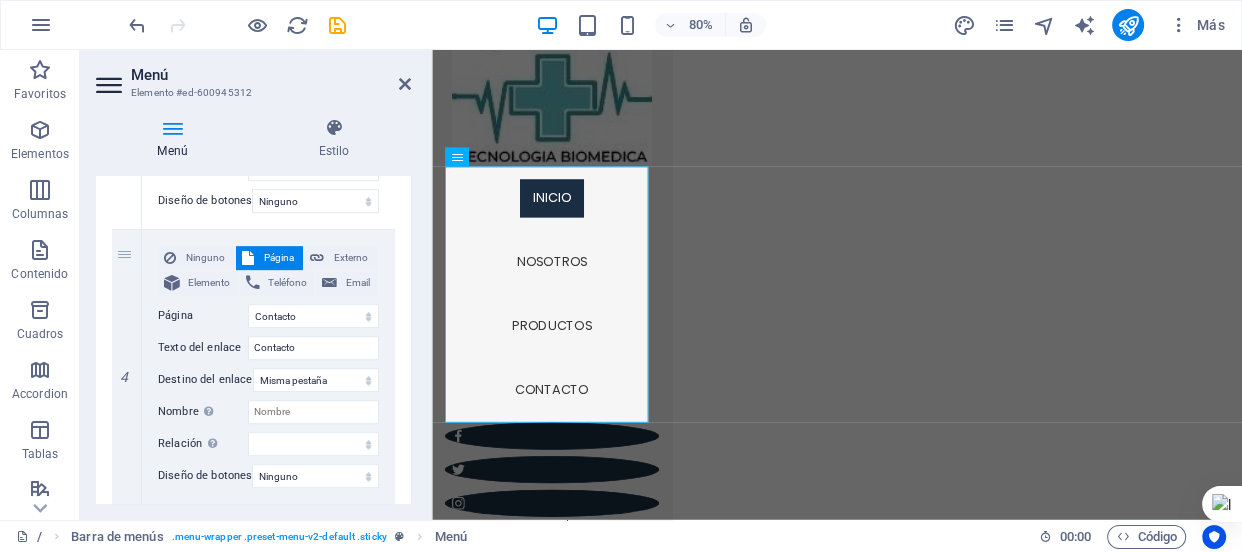 scroll, scrollTop: 996, scrollLeft: 0, axis: vertical 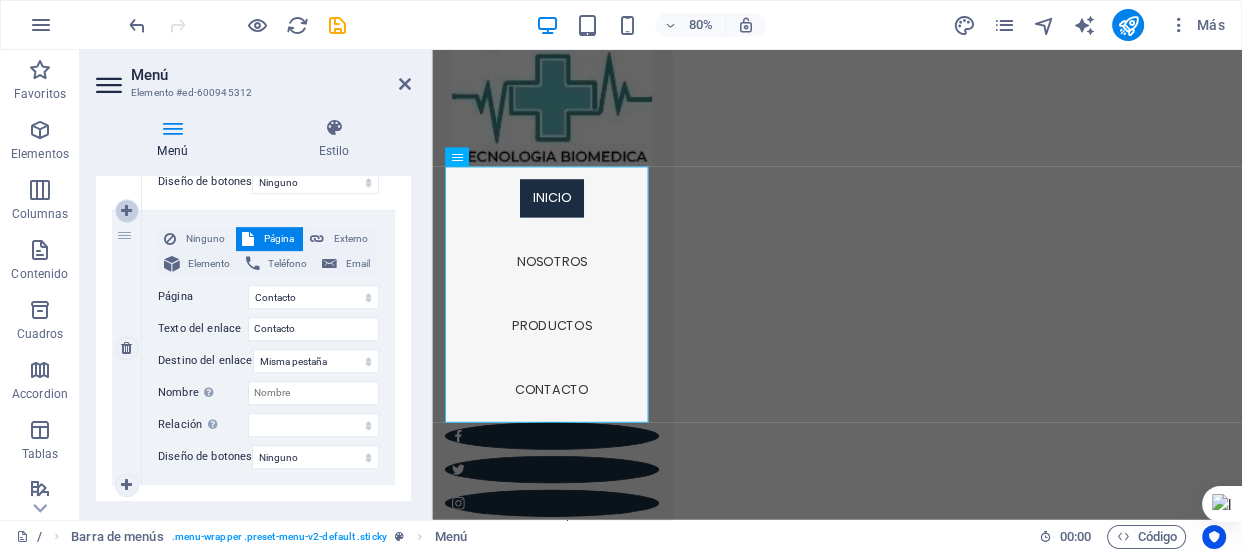 click at bounding box center [126, 211] 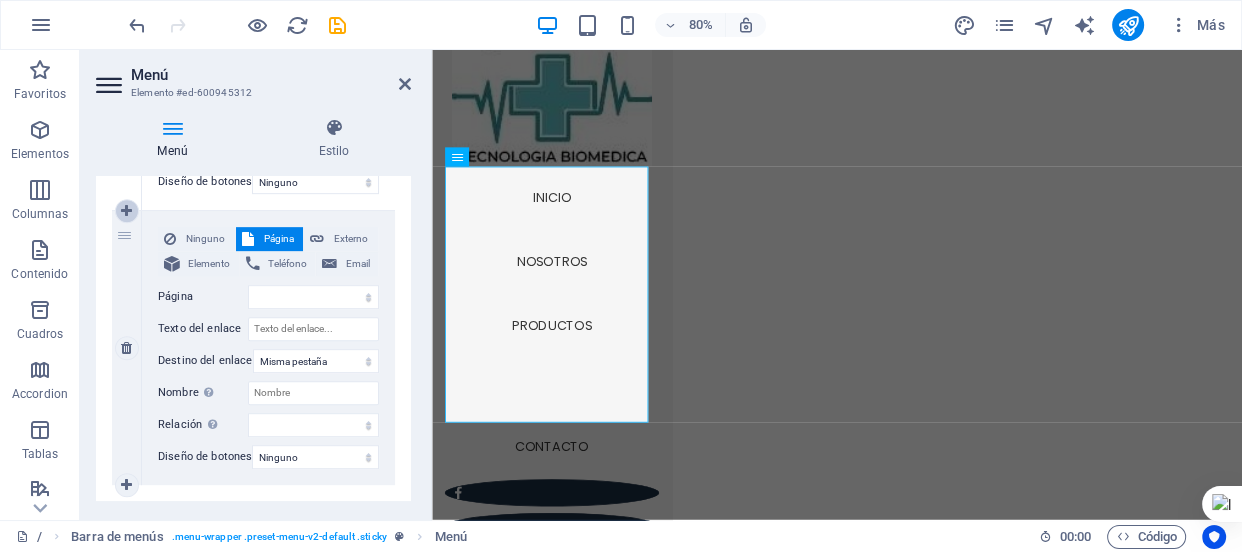 select on "5" 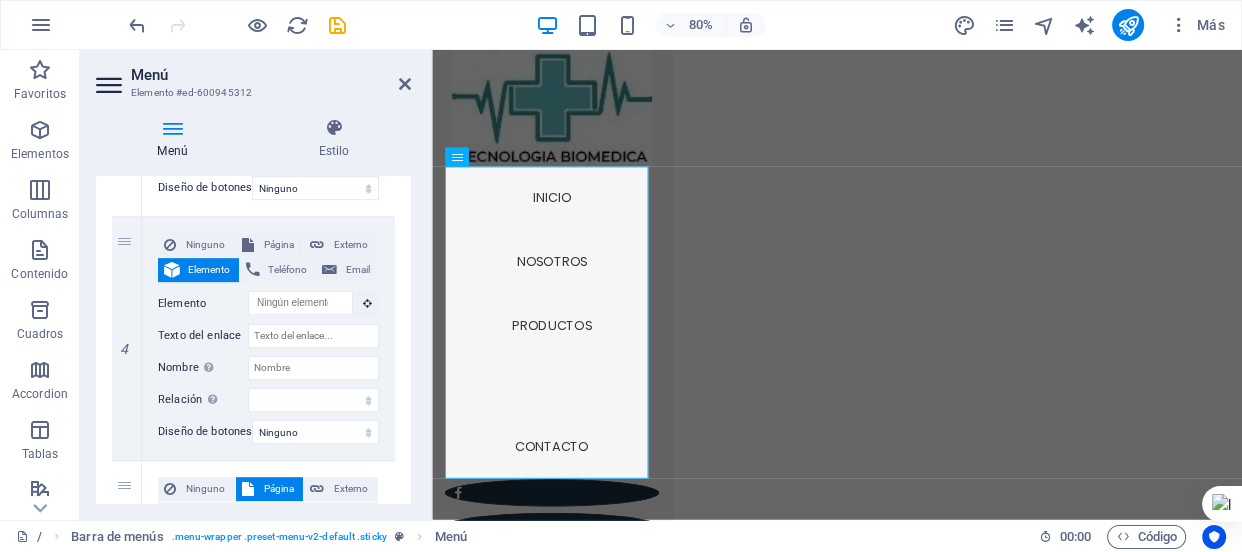 scroll, scrollTop: 993, scrollLeft: 0, axis: vertical 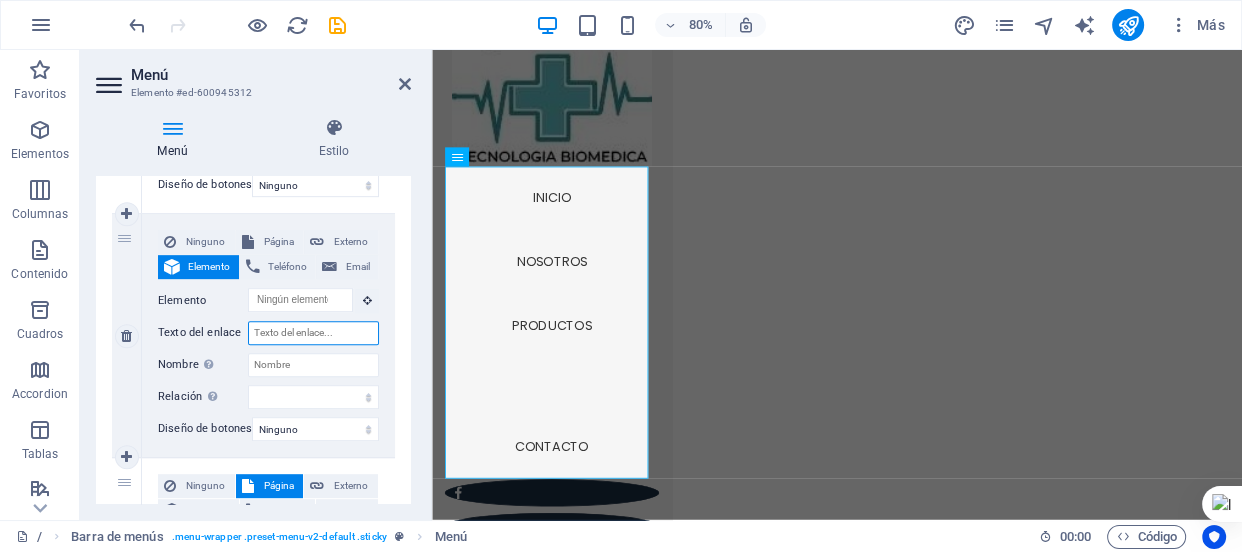 click on "Texto del enlace" at bounding box center (313, 333) 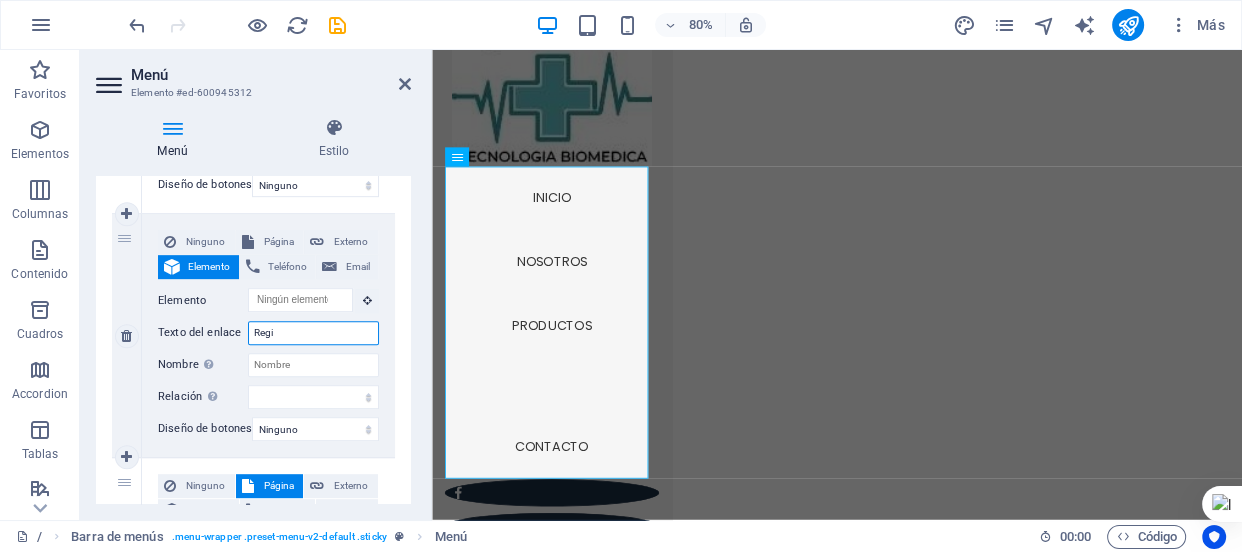 type on "Regio" 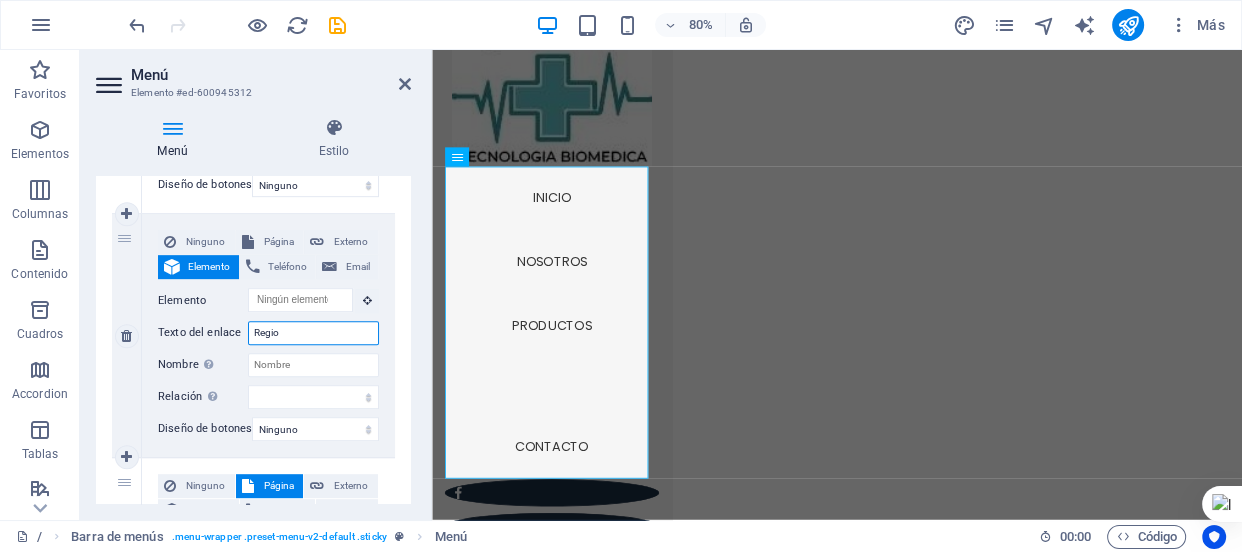 select 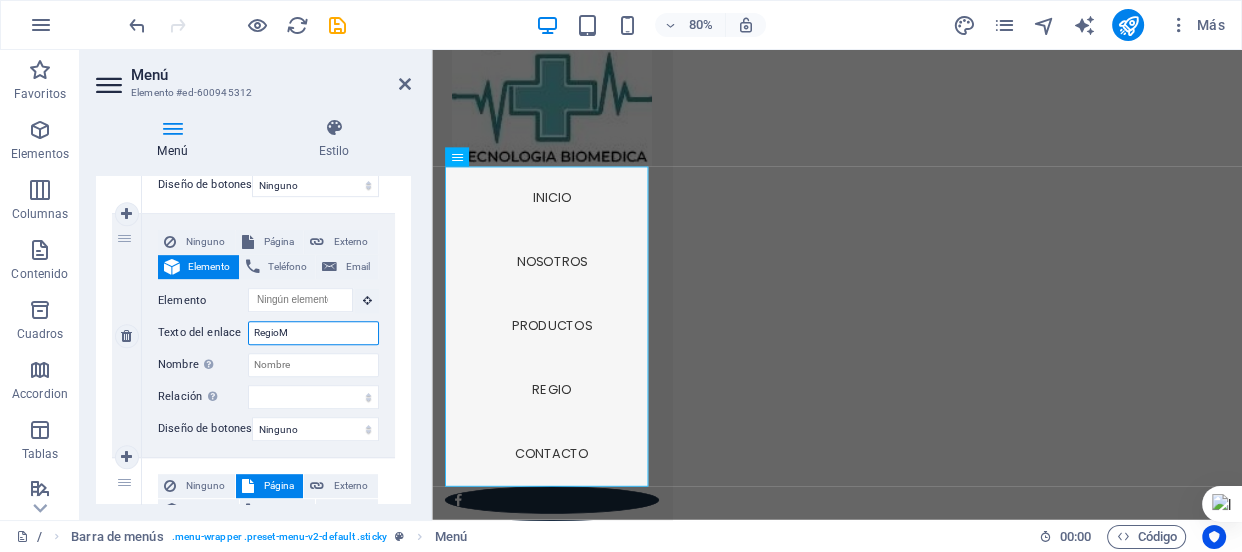 type on "RegioMe" 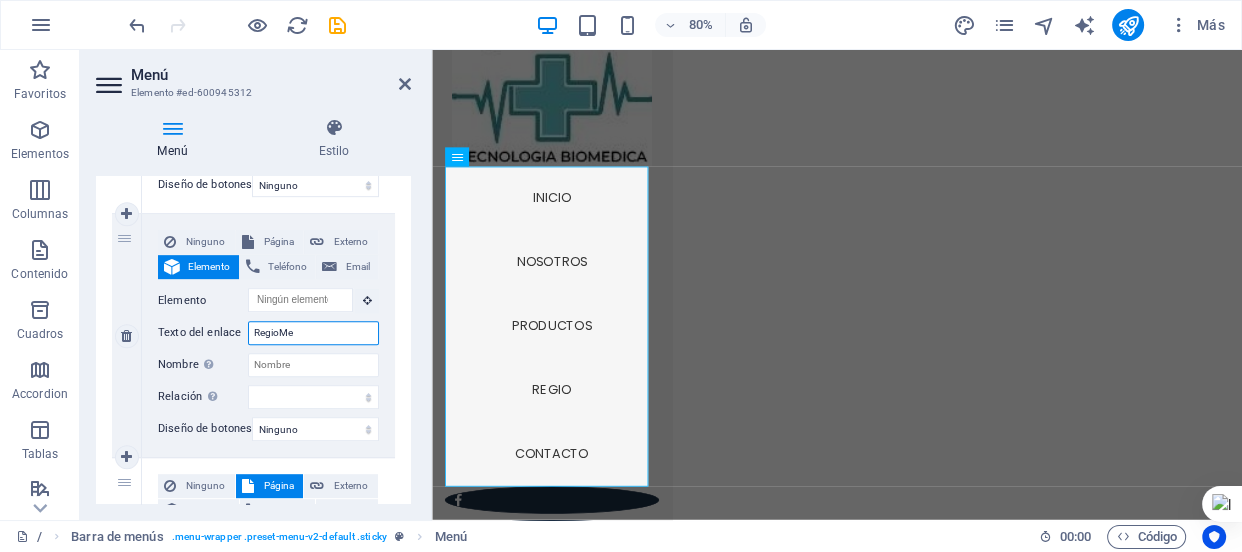 select 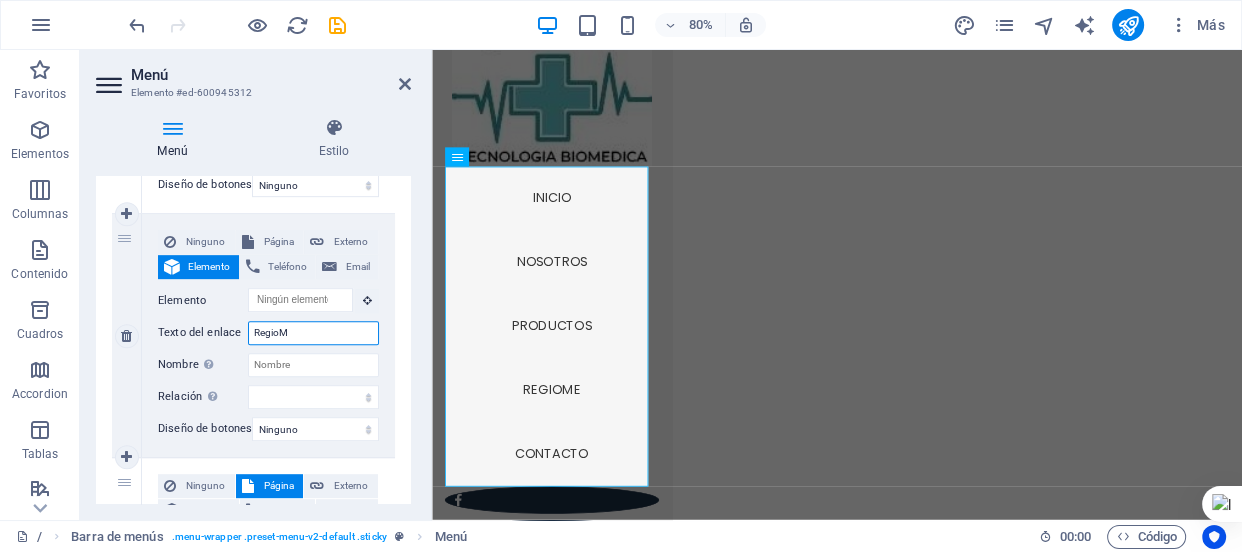 type on "Regio" 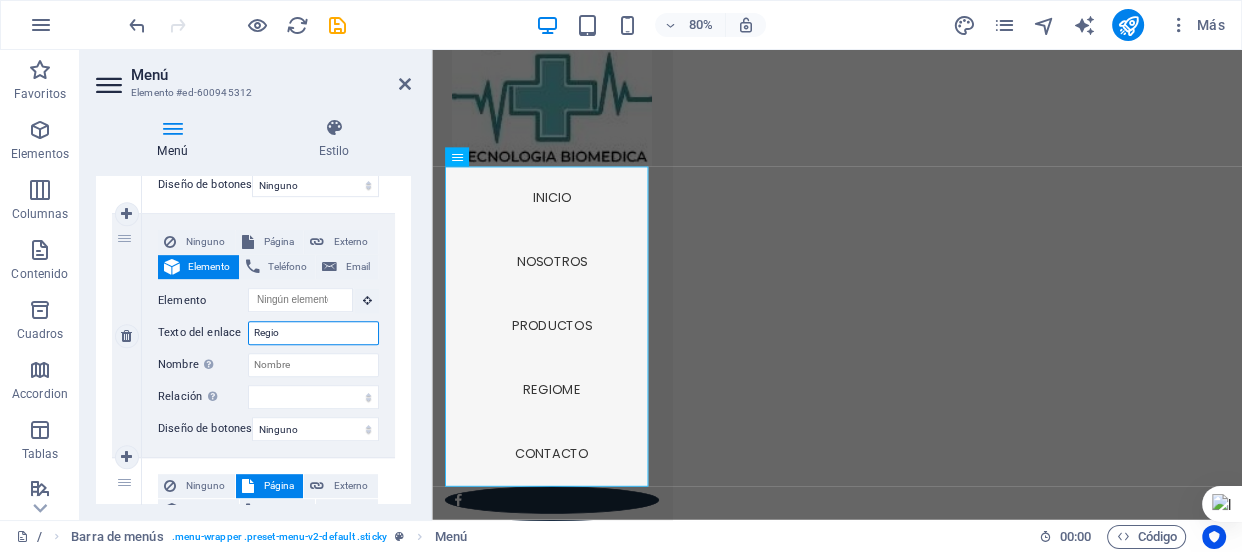select 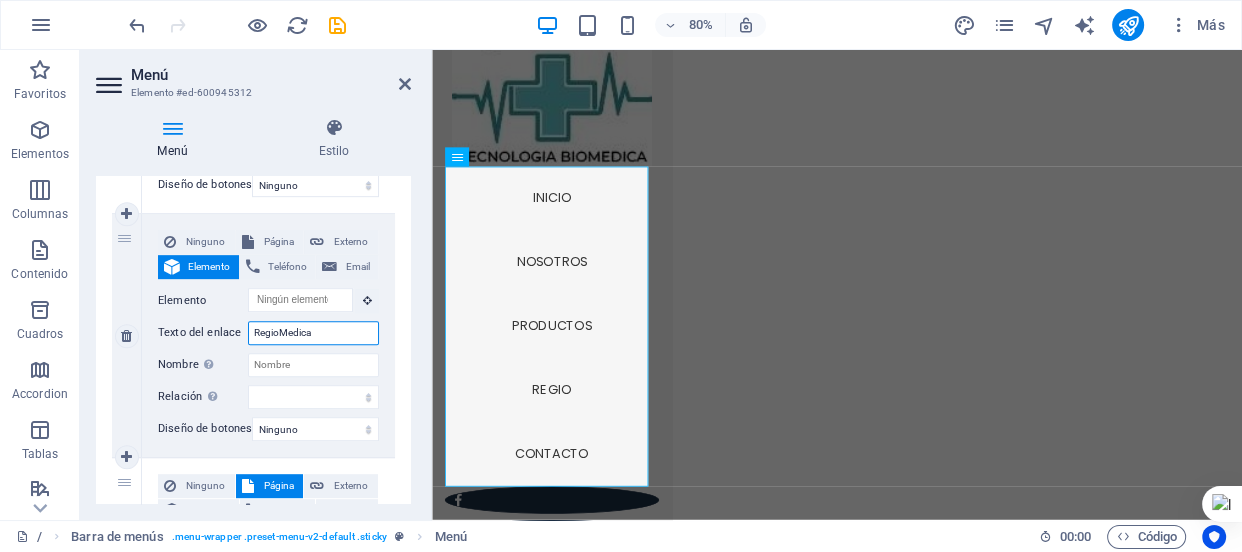 type on "RegioMedical" 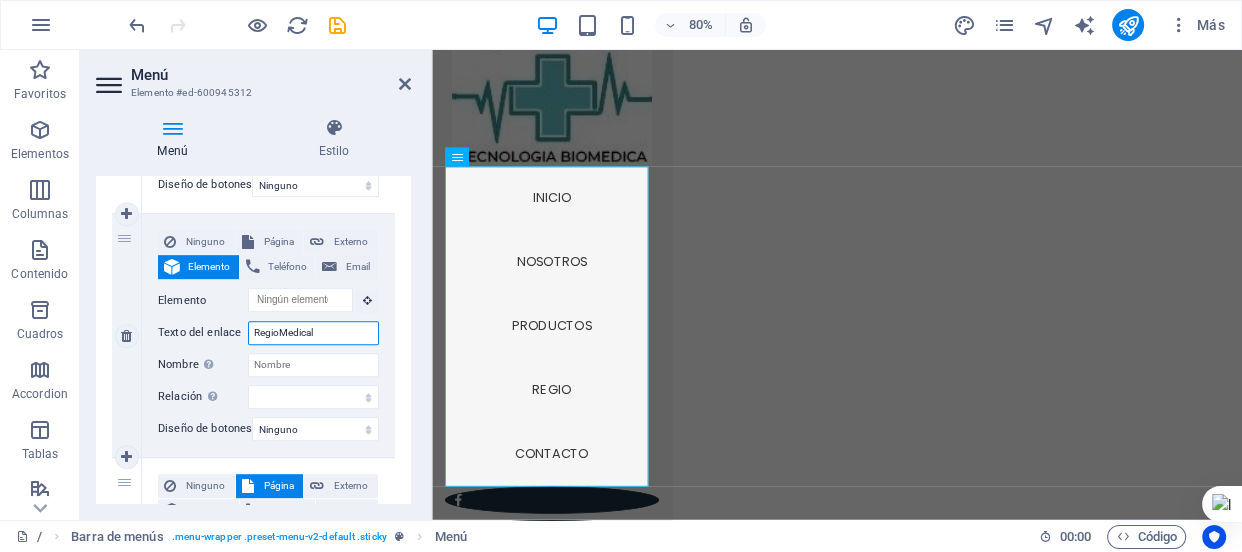 select 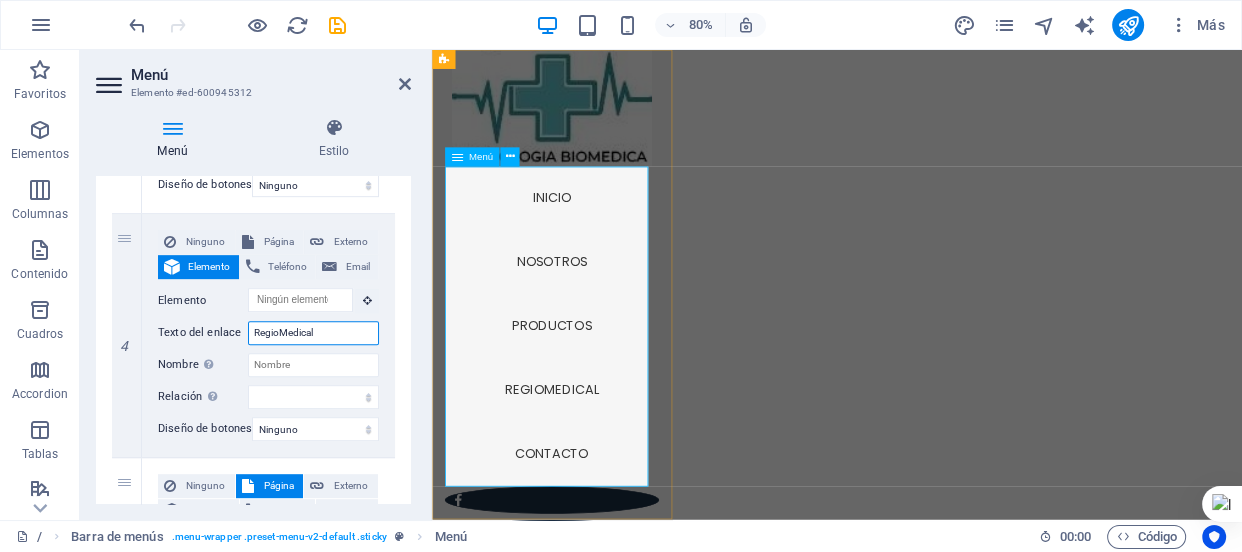 type on "RegioMedical" 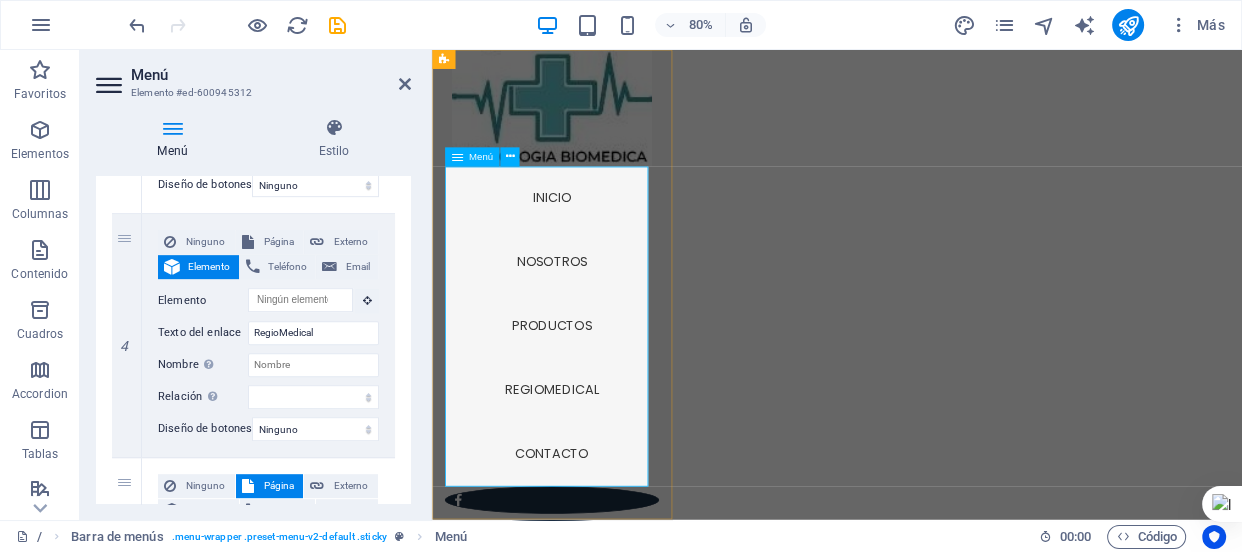 click on "Inicio Nosotros Productos [COMPANY_NAME] Contacto" at bounding box center (582, 396) 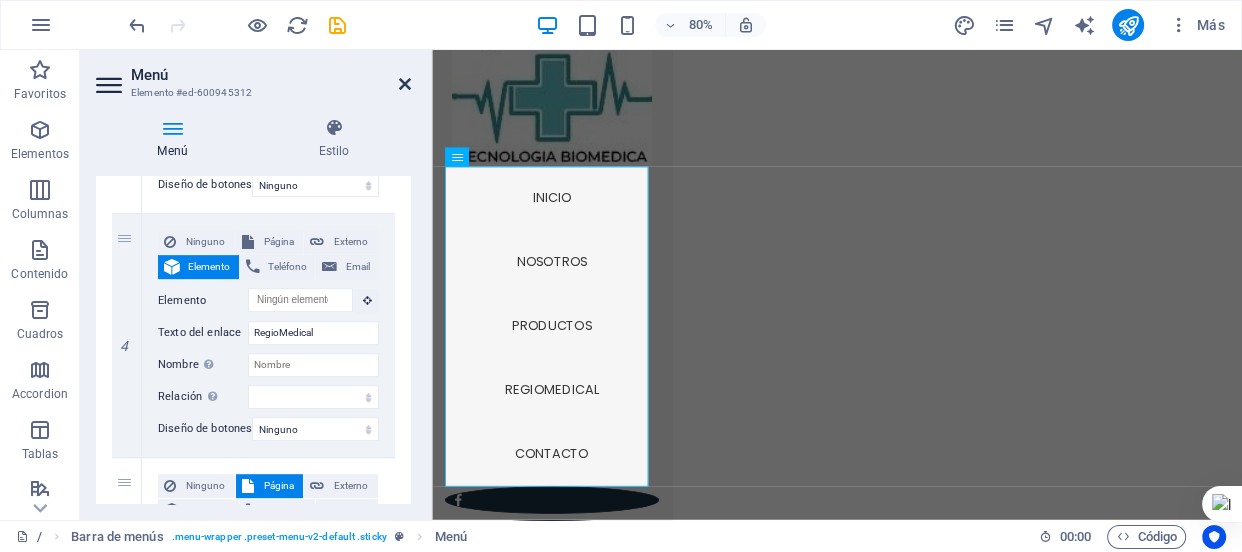 click at bounding box center [405, 84] 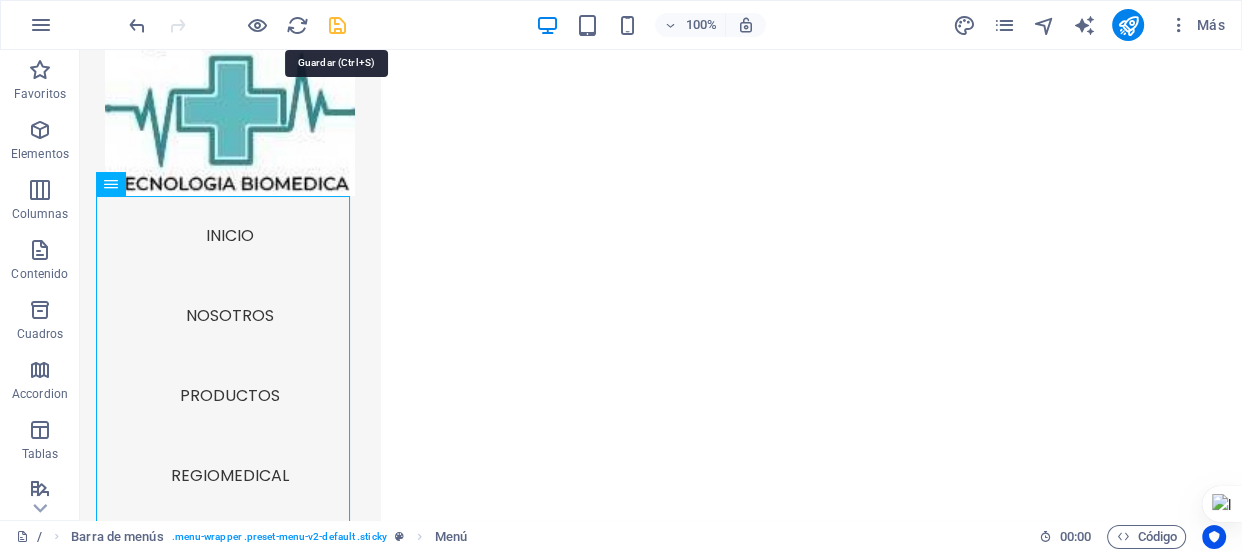 click at bounding box center [337, 25] 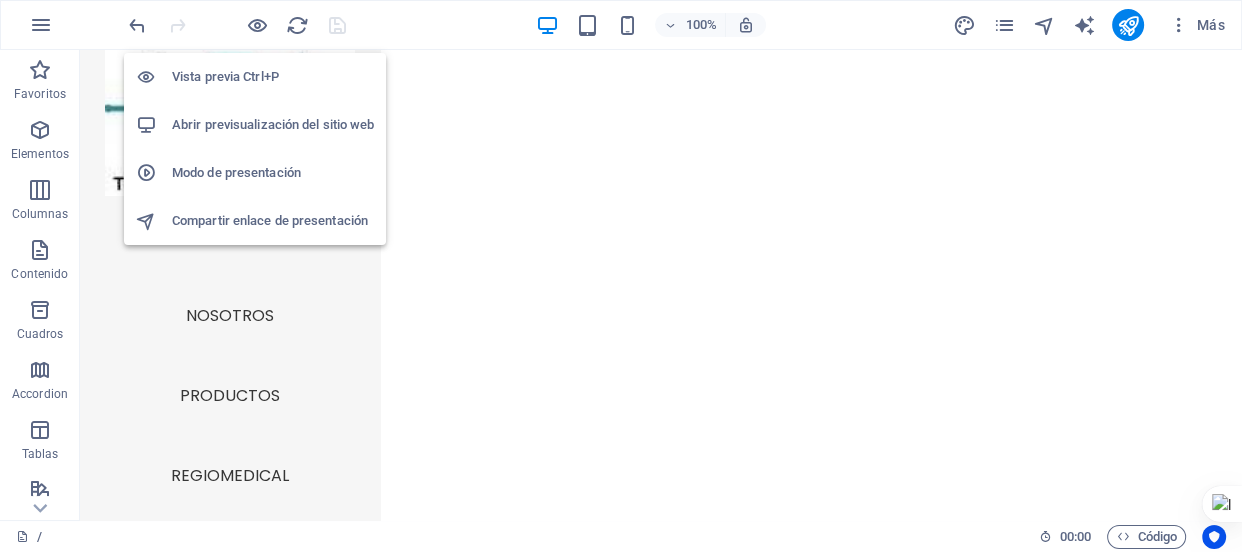 click on "Abrir previsualización del sitio web" at bounding box center [273, 125] 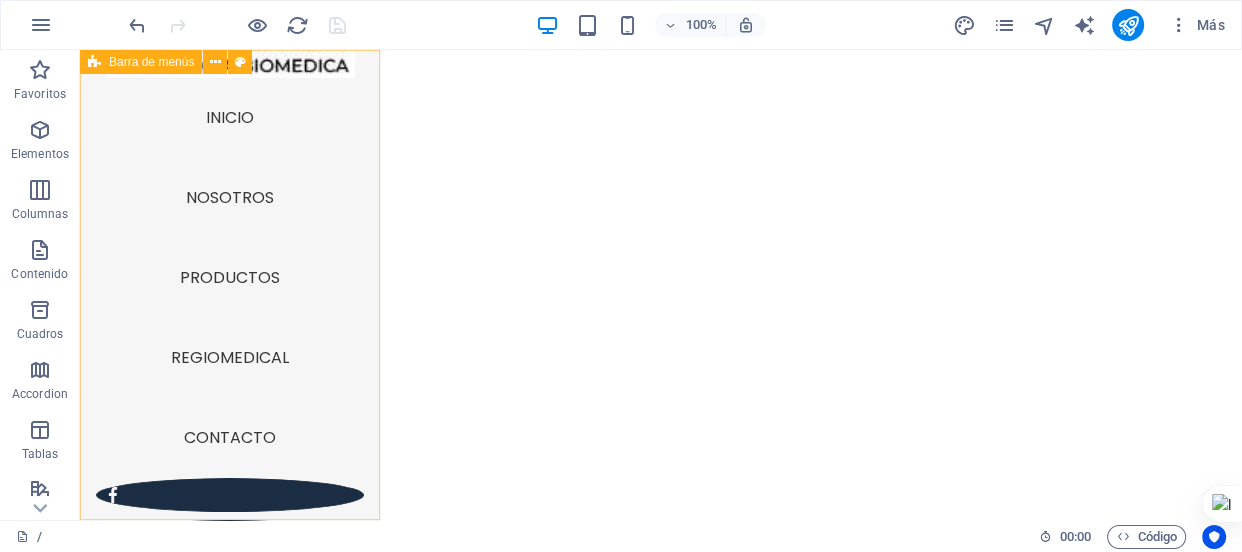 scroll, scrollTop: 228, scrollLeft: 0, axis: vertical 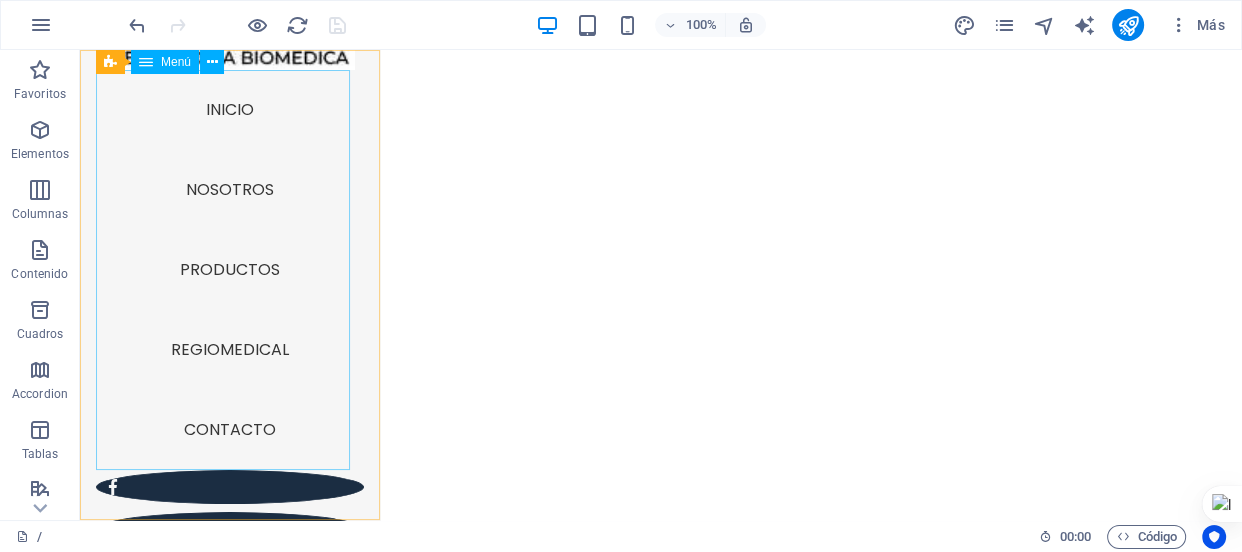 click on "Inicio Nosotros Productos [COMPANY_NAME] Contacto" at bounding box center (230, 270) 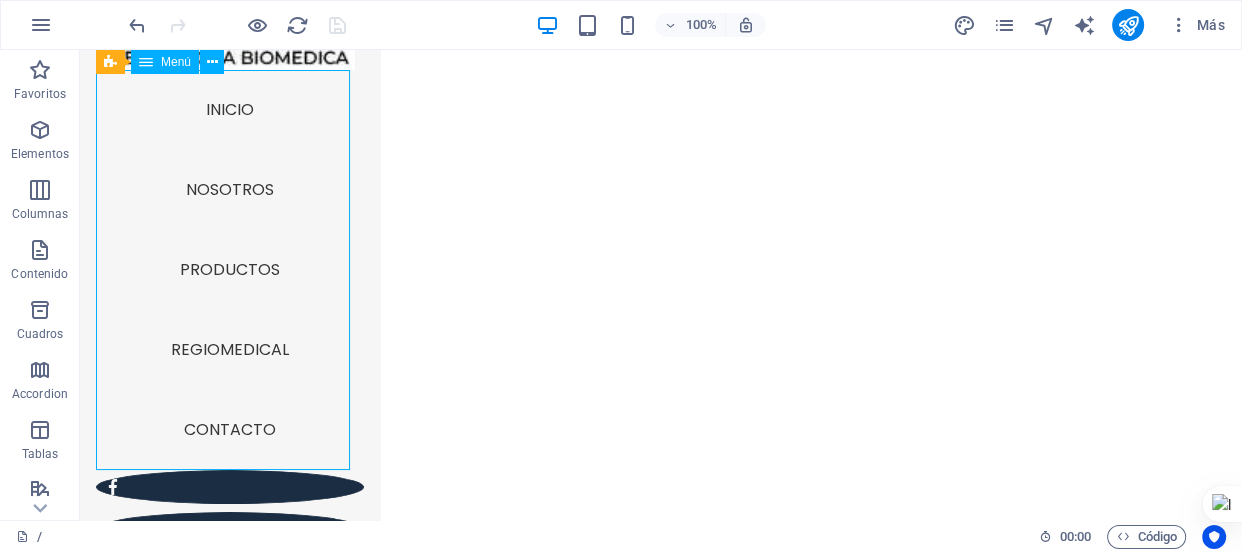 click on "Inicio Nosotros Productos [COMPANY_NAME] Contacto" at bounding box center (230, 270) 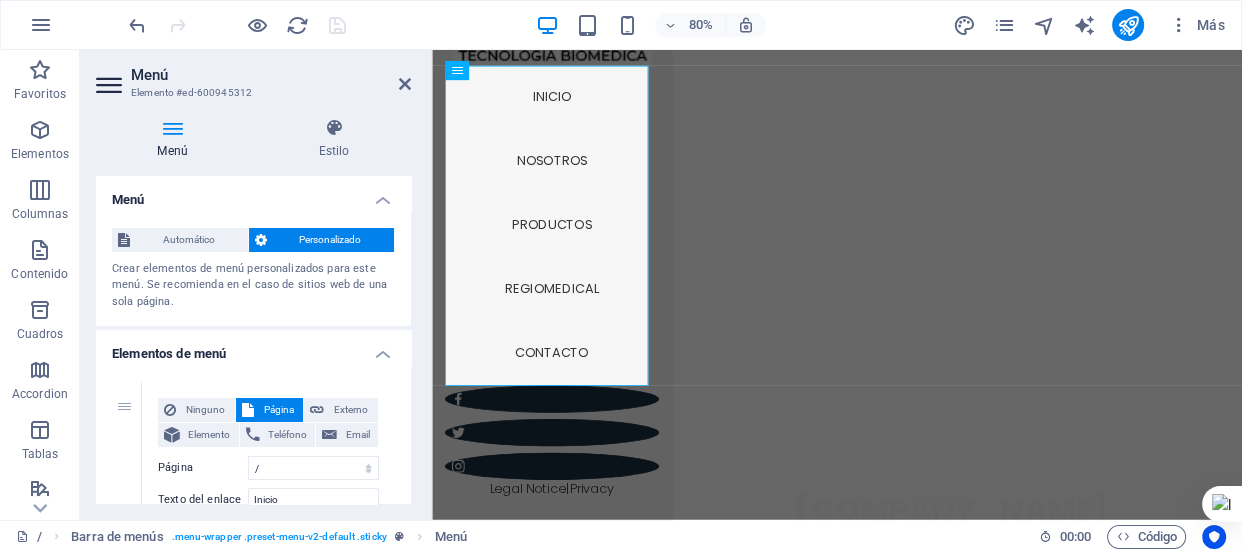 scroll, scrollTop: 182, scrollLeft: 0, axis: vertical 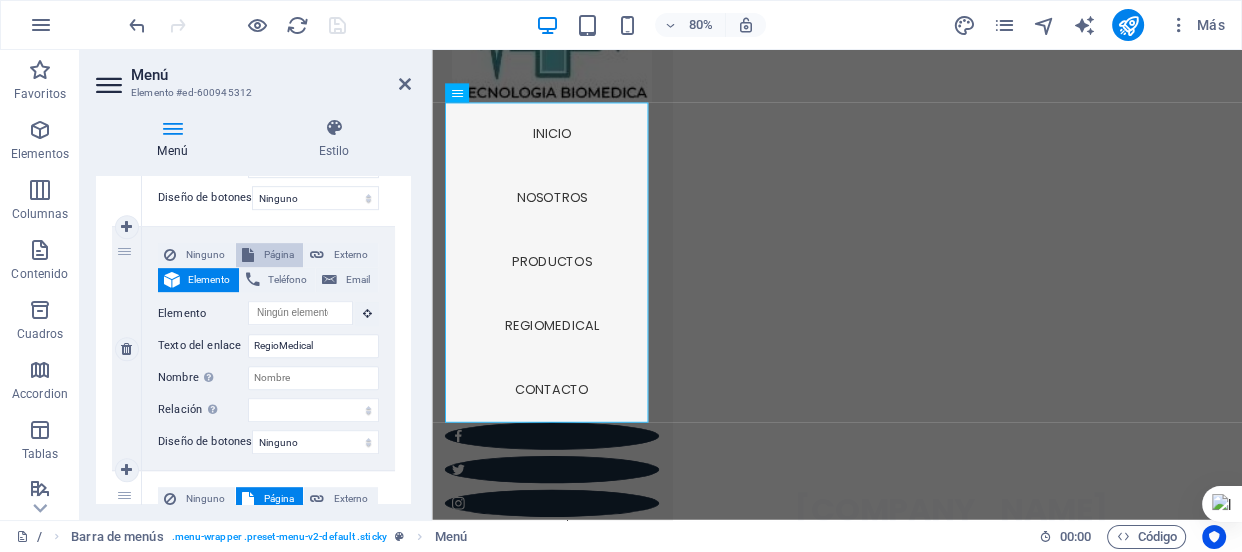 click on "Página" at bounding box center [279, 255] 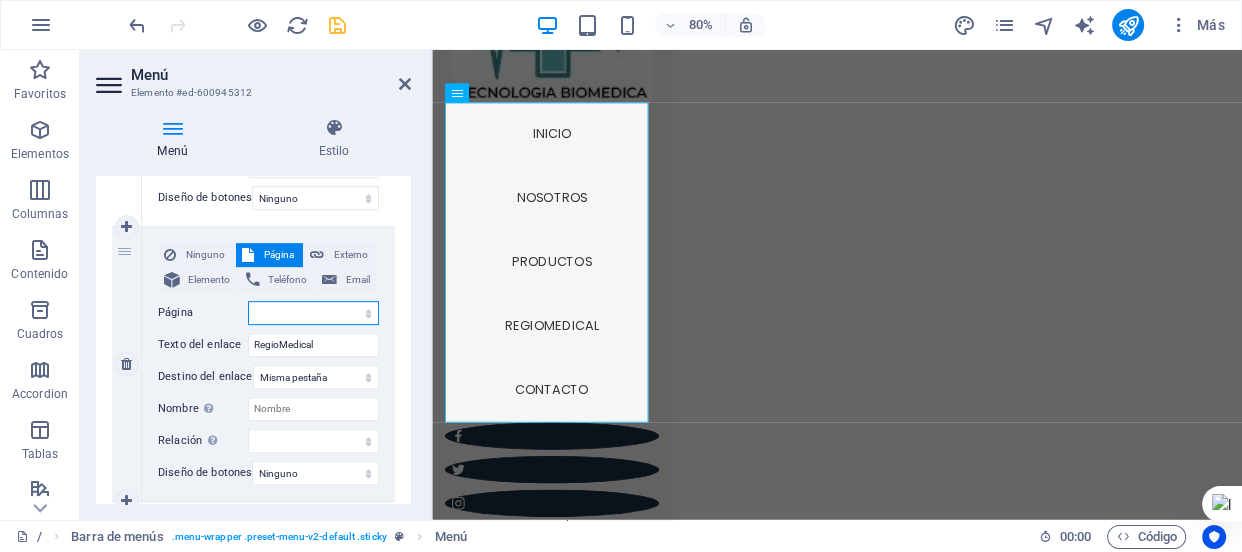 click on "/ / 1 Nosotros Productos Servicios Contacto Legal Notice Privacy /" at bounding box center (313, 313) 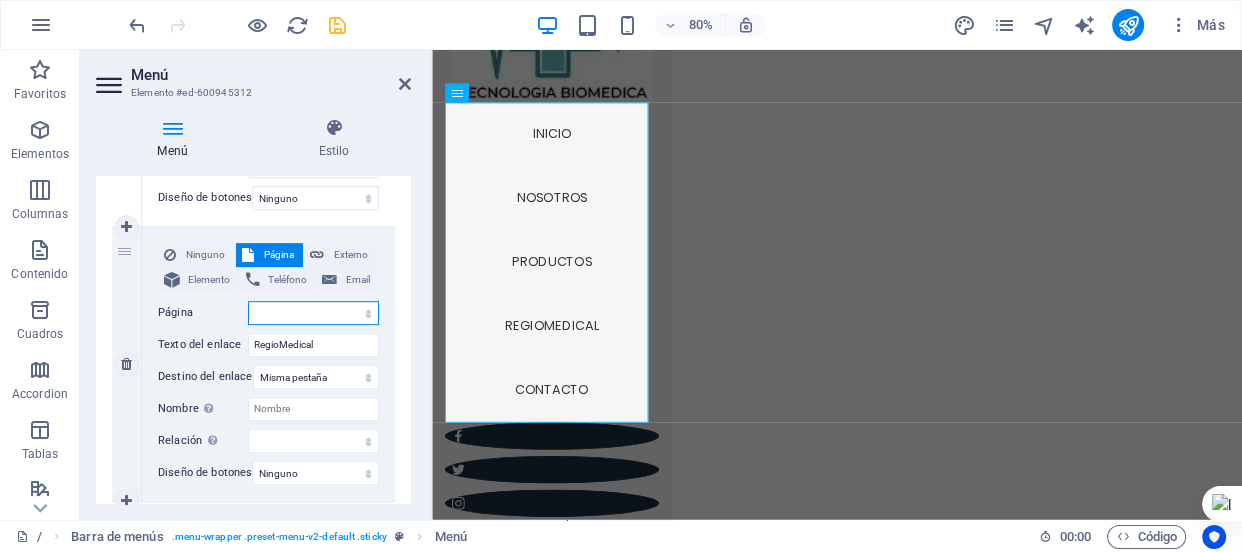 select on "1" 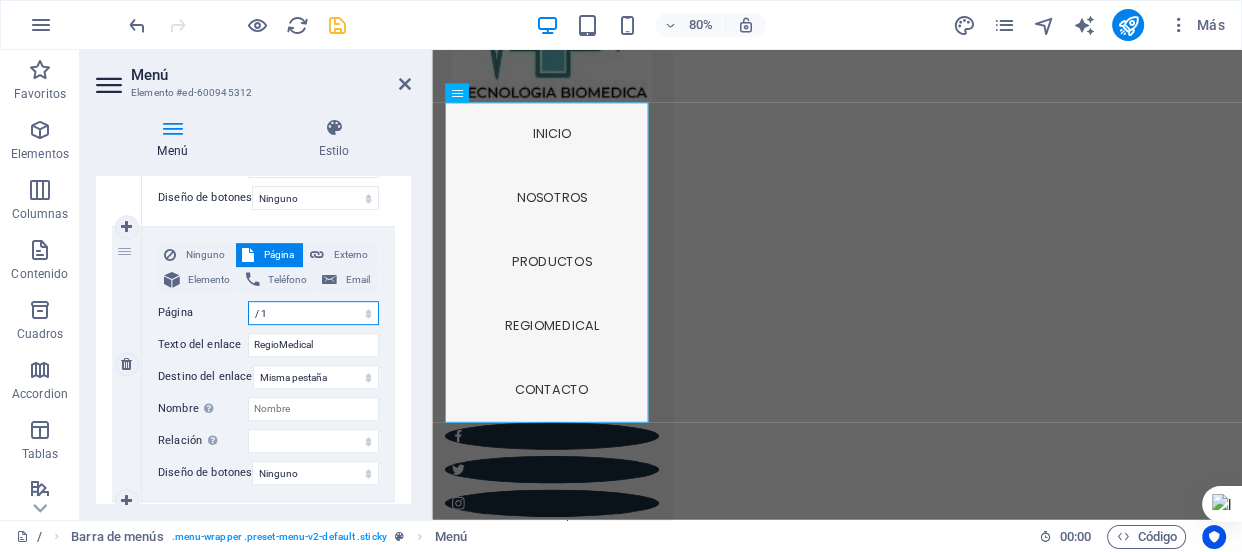 click on "/ / 1 Nosotros Productos Servicios Contacto Legal Notice Privacy /" at bounding box center [313, 313] 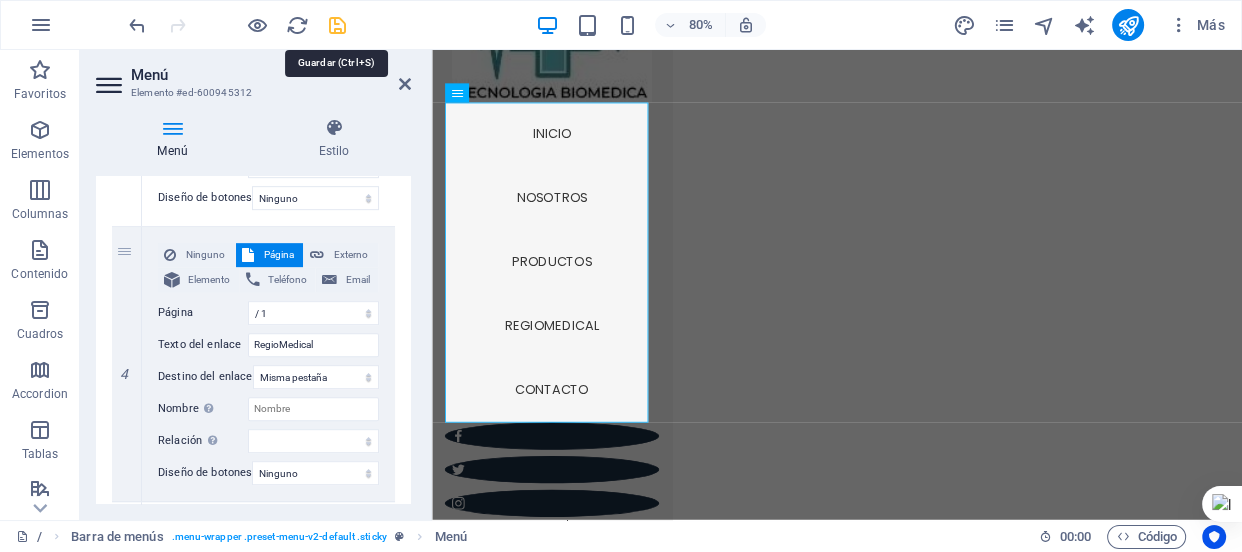 click at bounding box center (337, 25) 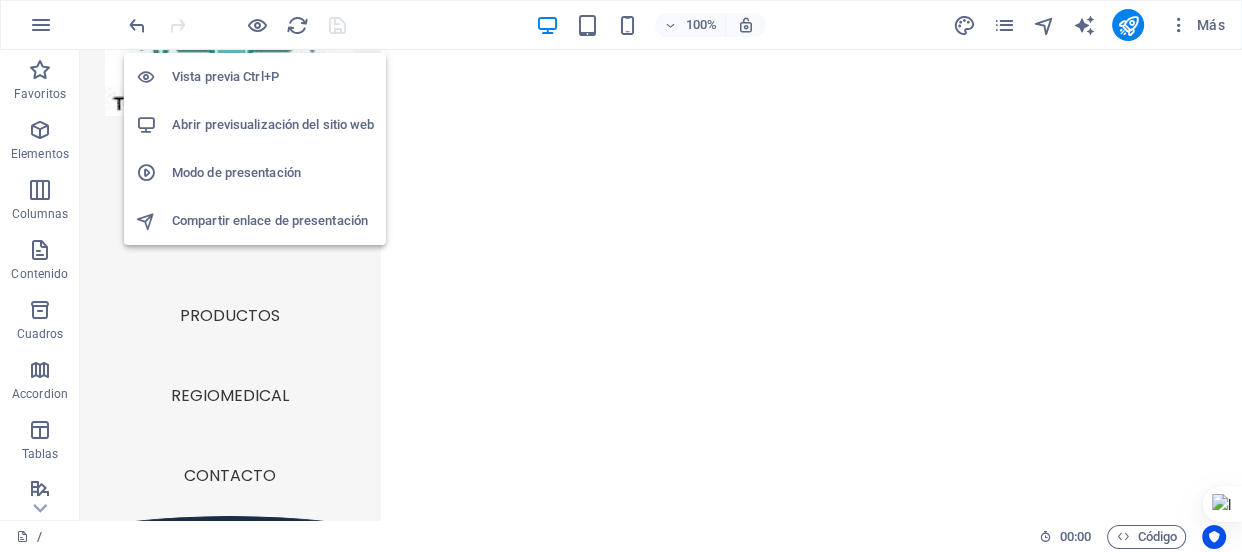 click on "Abrir previsualización del sitio web" at bounding box center [273, 125] 